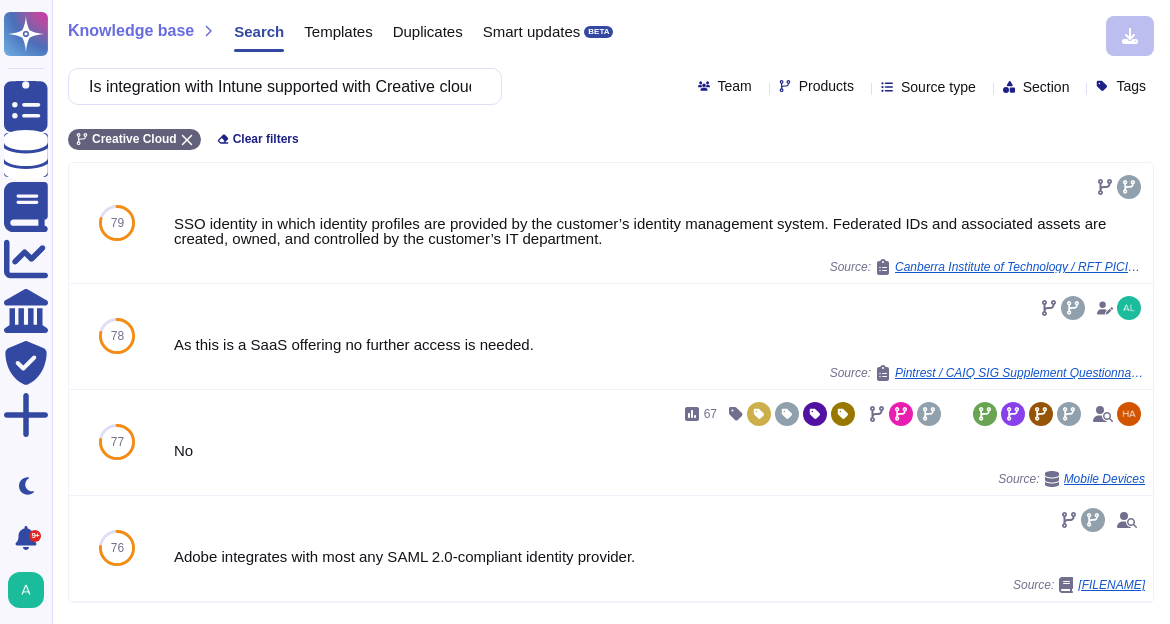 scroll, scrollTop: 0, scrollLeft: 0, axis: both 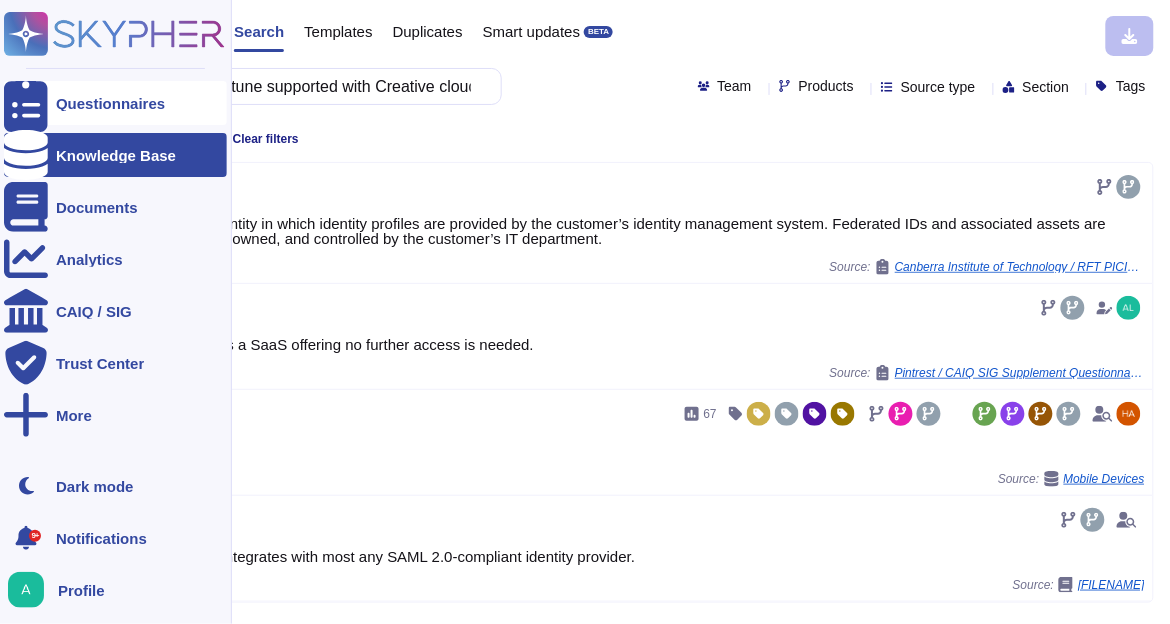 click on "Questionnaires" at bounding box center (110, 103) 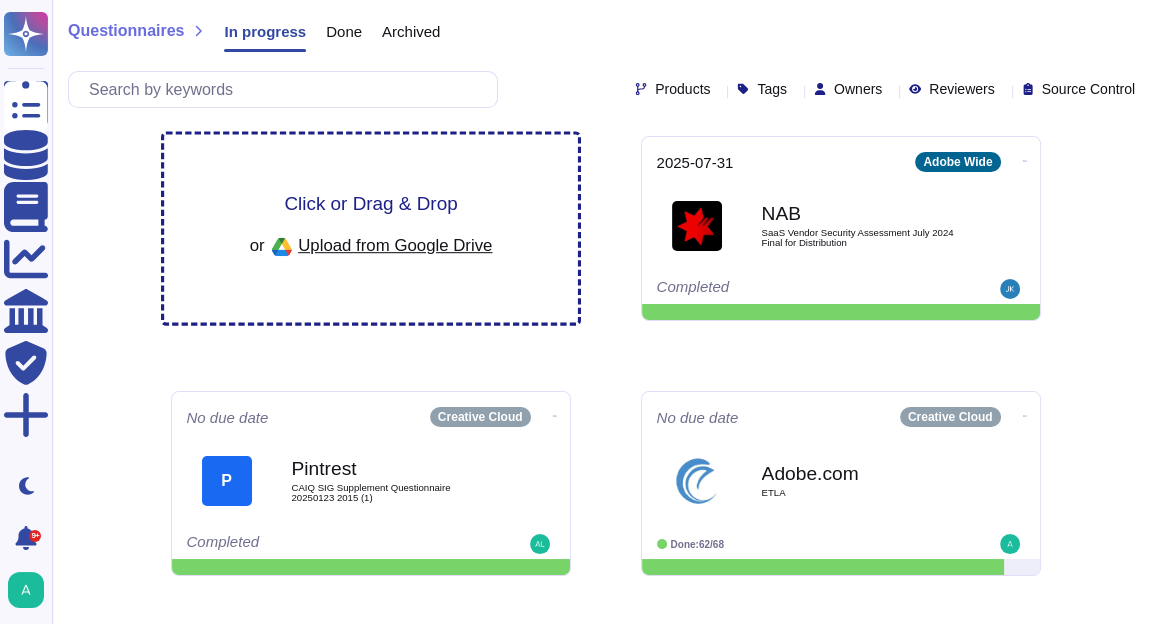 click on "Click or Drag & Drop" at bounding box center [370, 203] 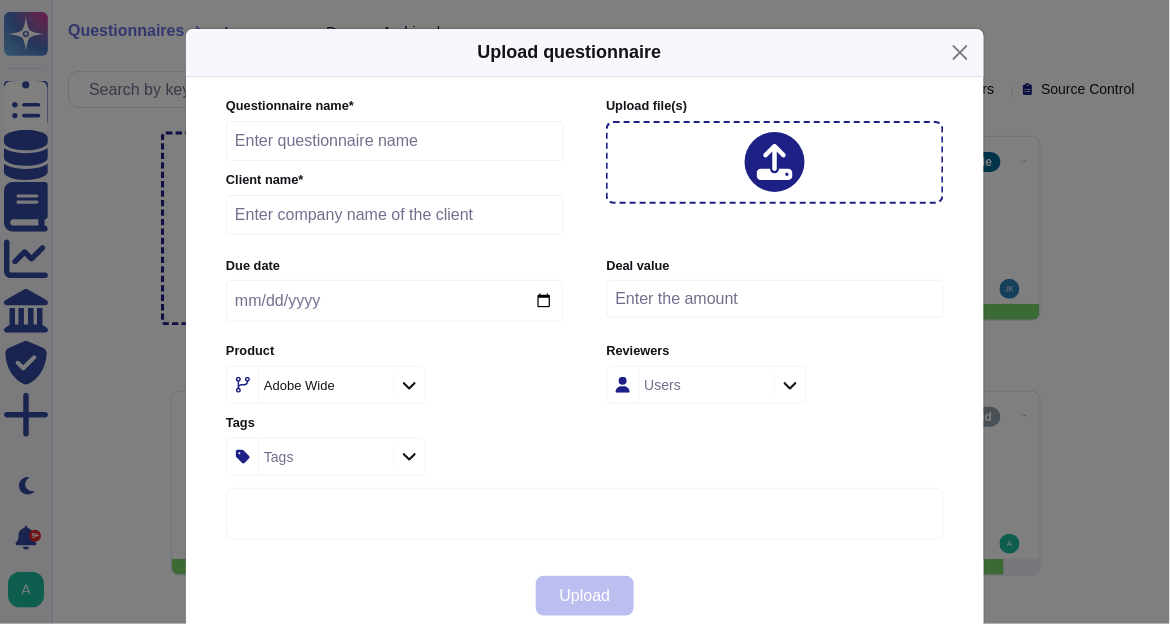 type on "WorkFront Almac Third Party Security Questionnaire V2" 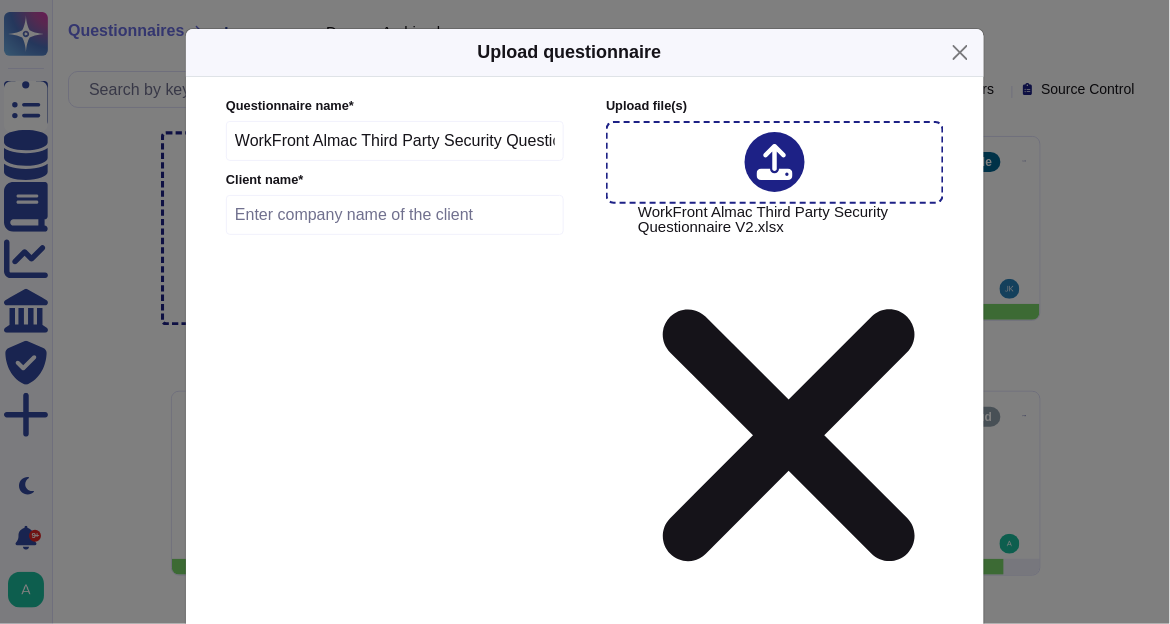 click at bounding box center [395, 215] 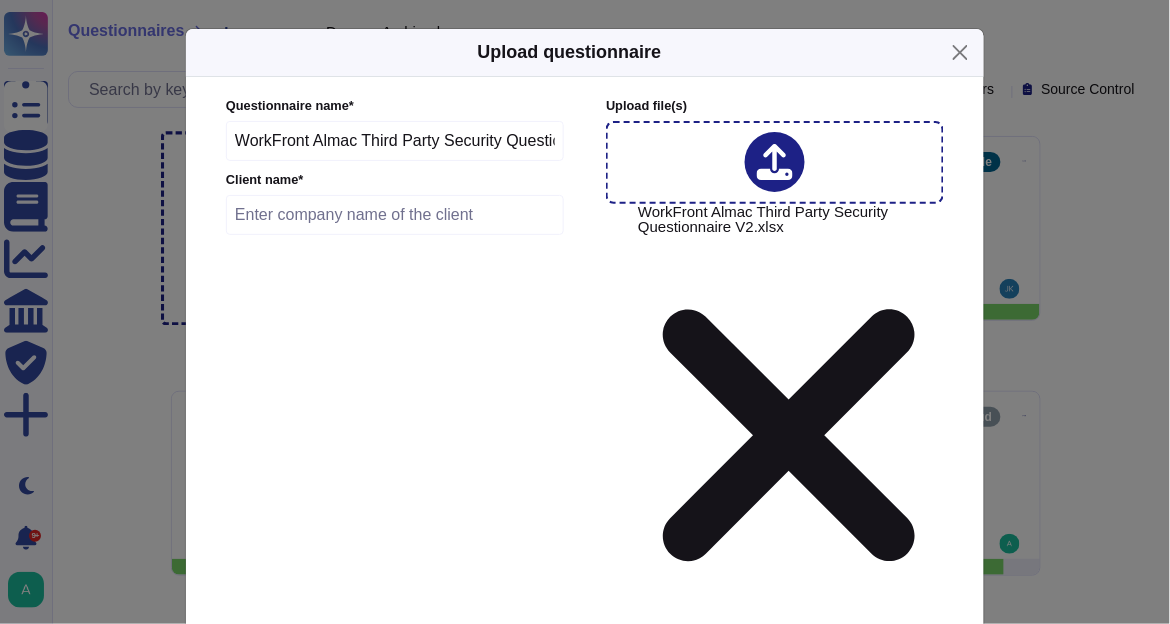 paste on "Almac Group" 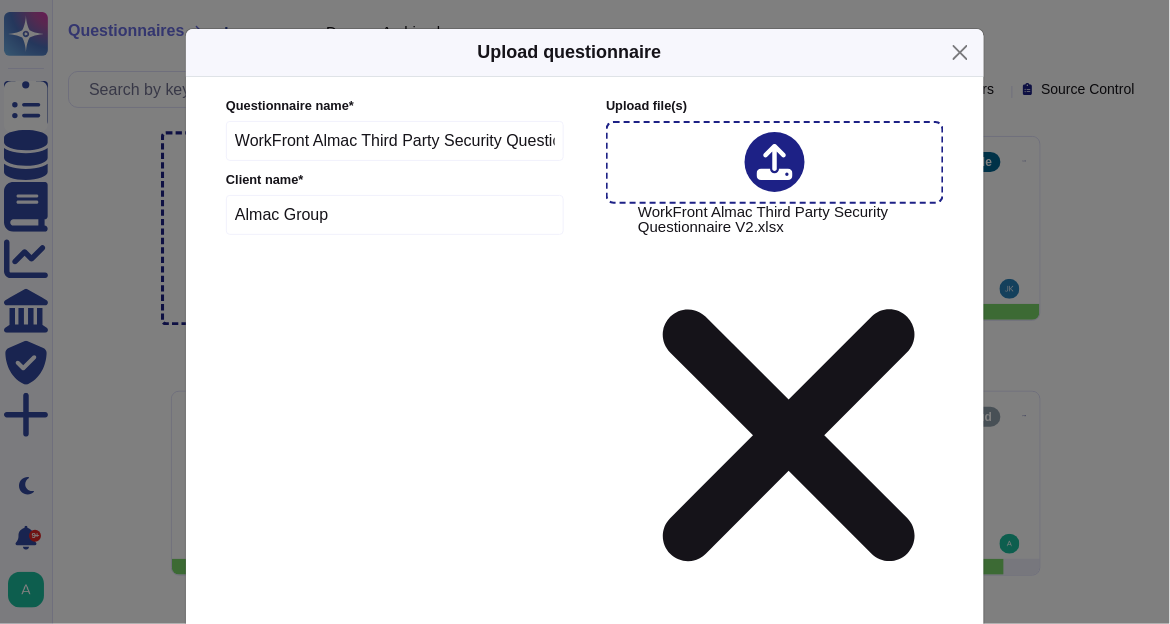 type on "Almac Group" 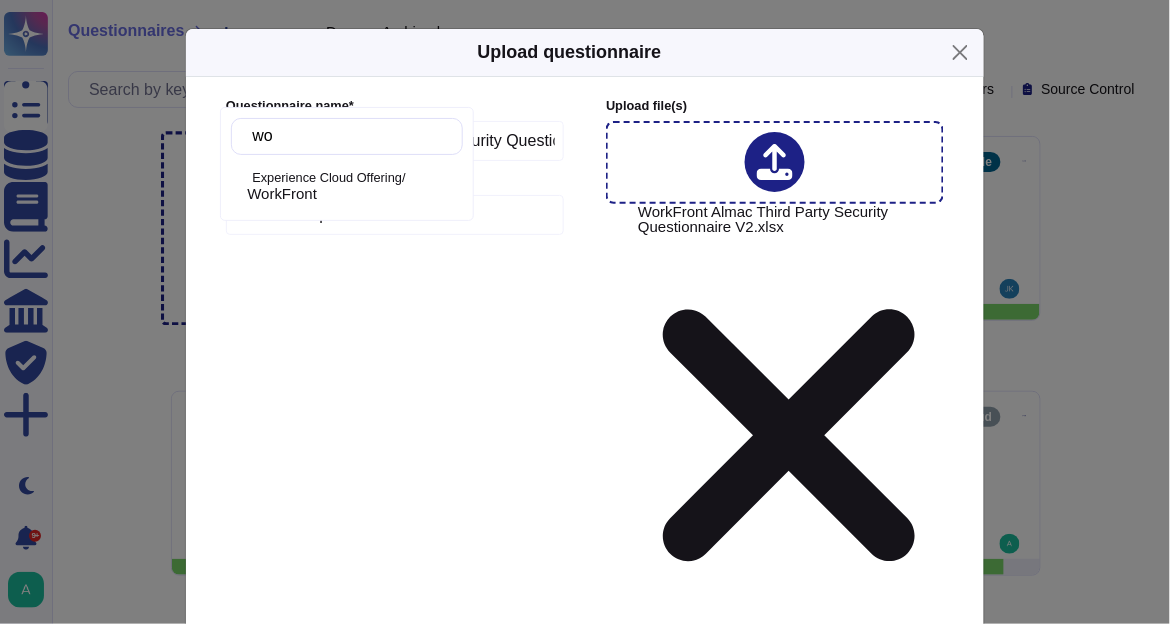 type on "wor" 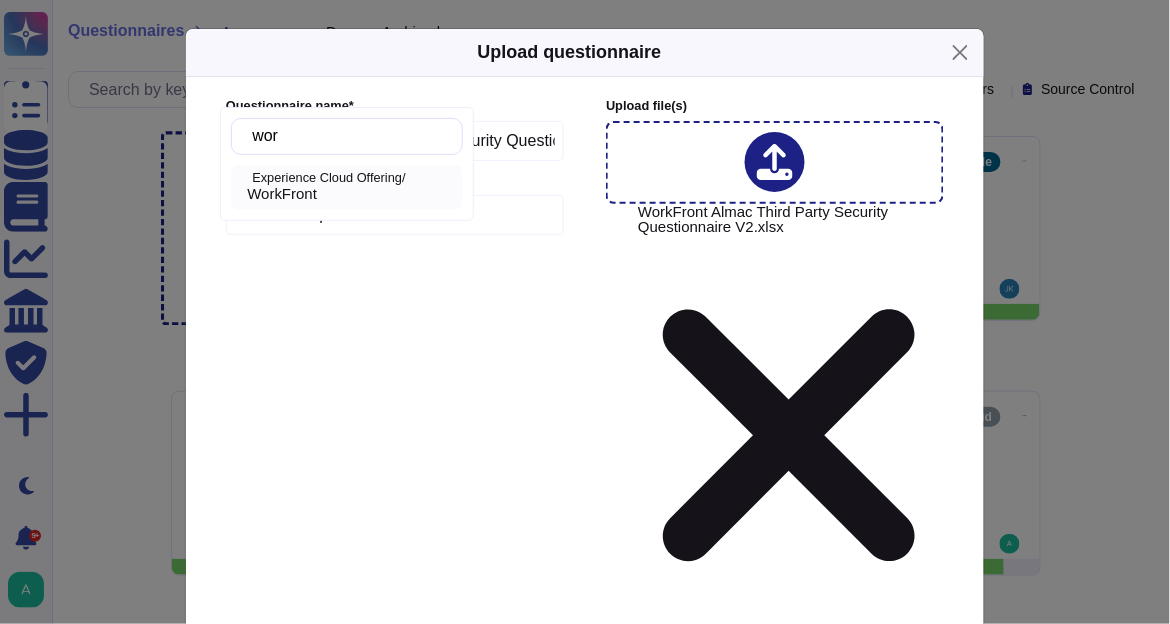 click on "WorkFront" at bounding box center [282, 194] 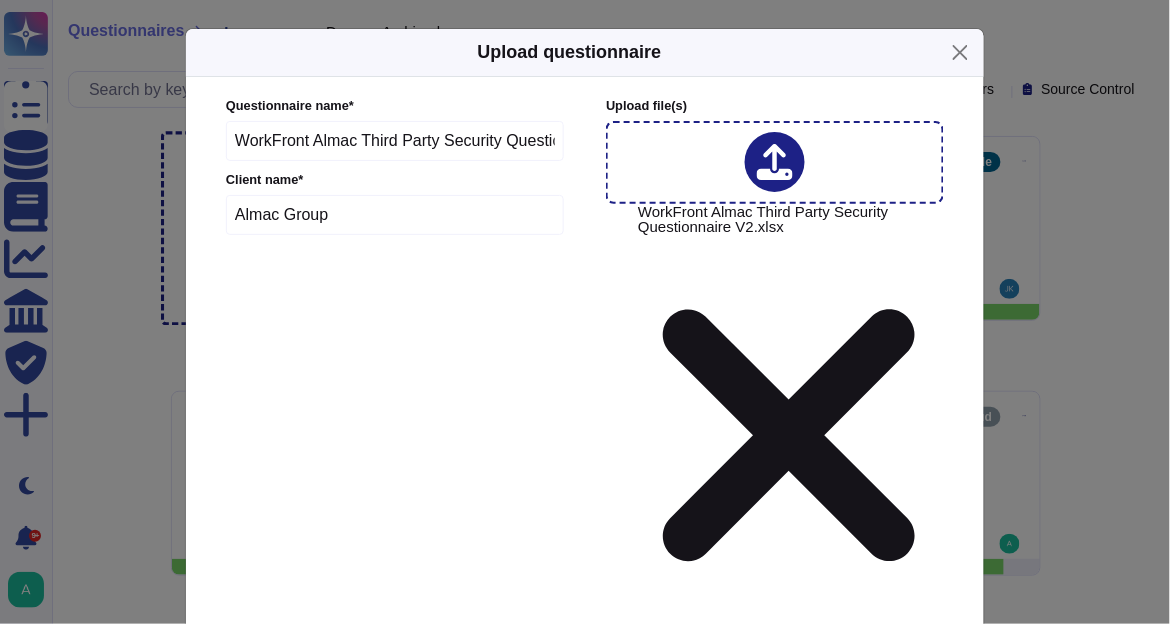 click on "More options" at bounding box center [585, 1192] 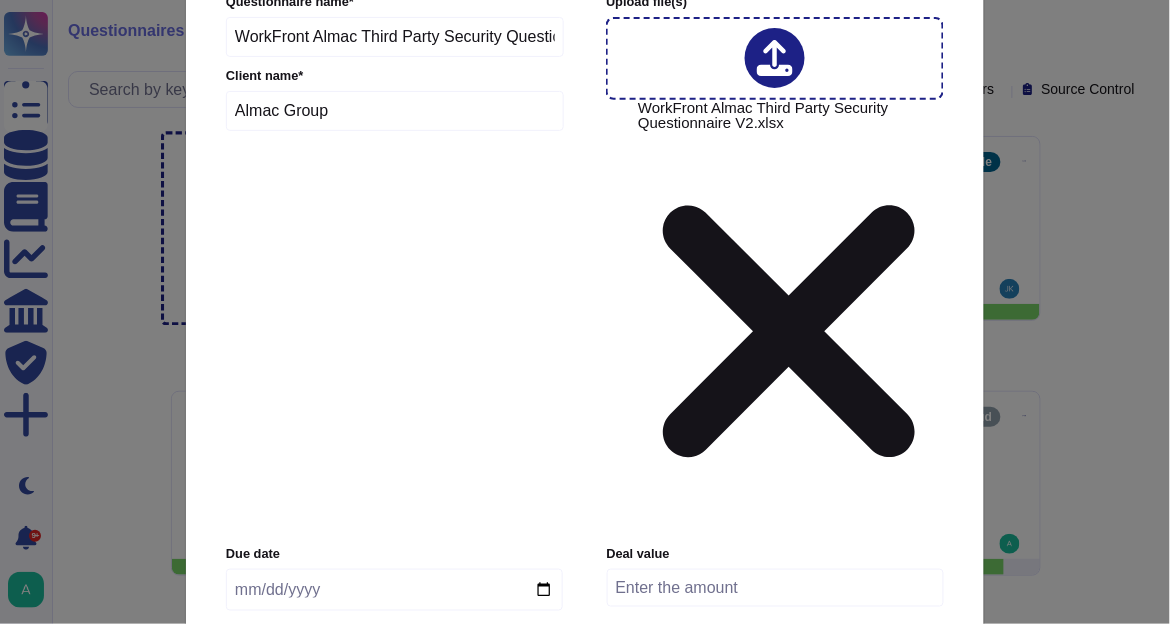 scroll, scrollTop: 240, scrollLeft: 0, axis: vertical 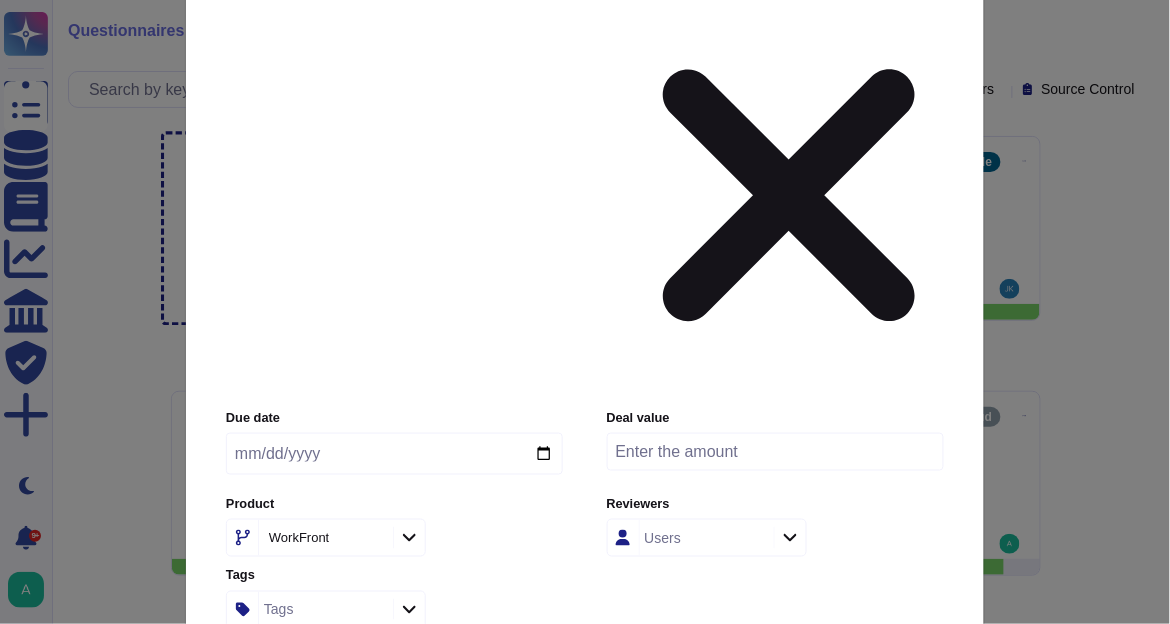 click on "Use this questionnaire as a source of suggestions" at bounding box center (436, 1449) 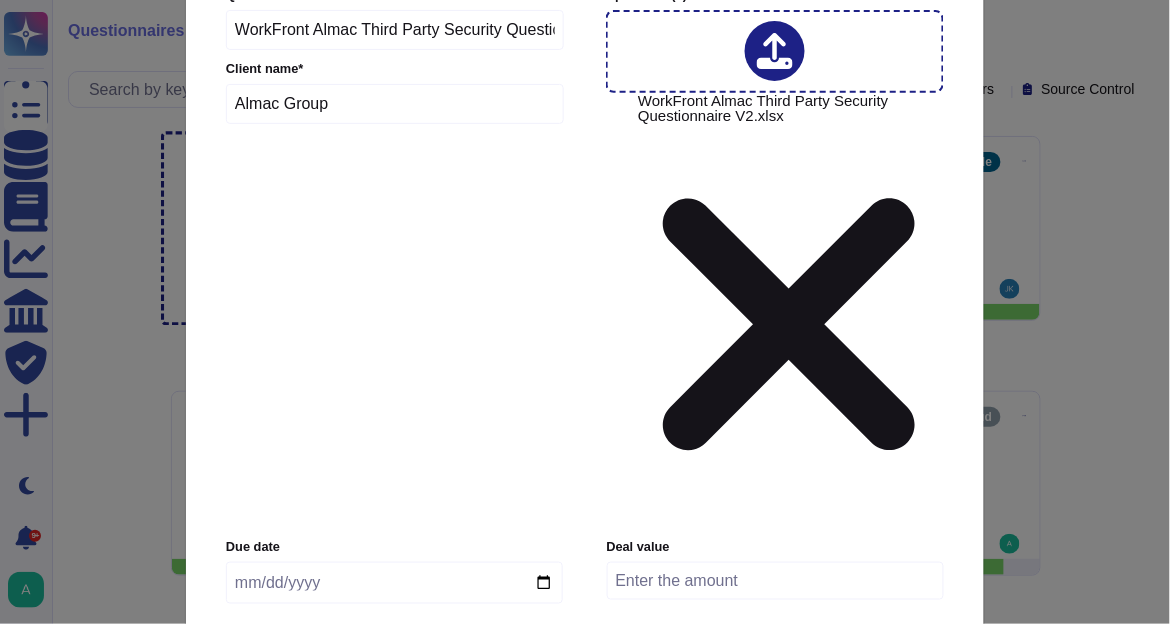 scroll, scrollTop: 80, scrollLeft: 0, axis: vertical 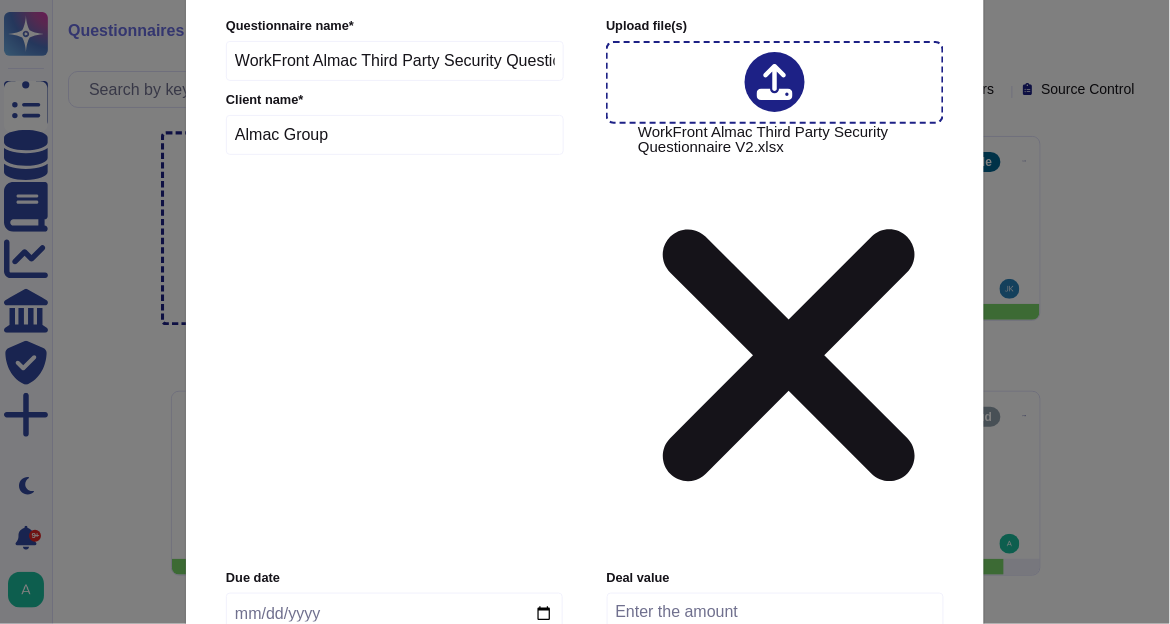 click at bounding box center (775, 612) 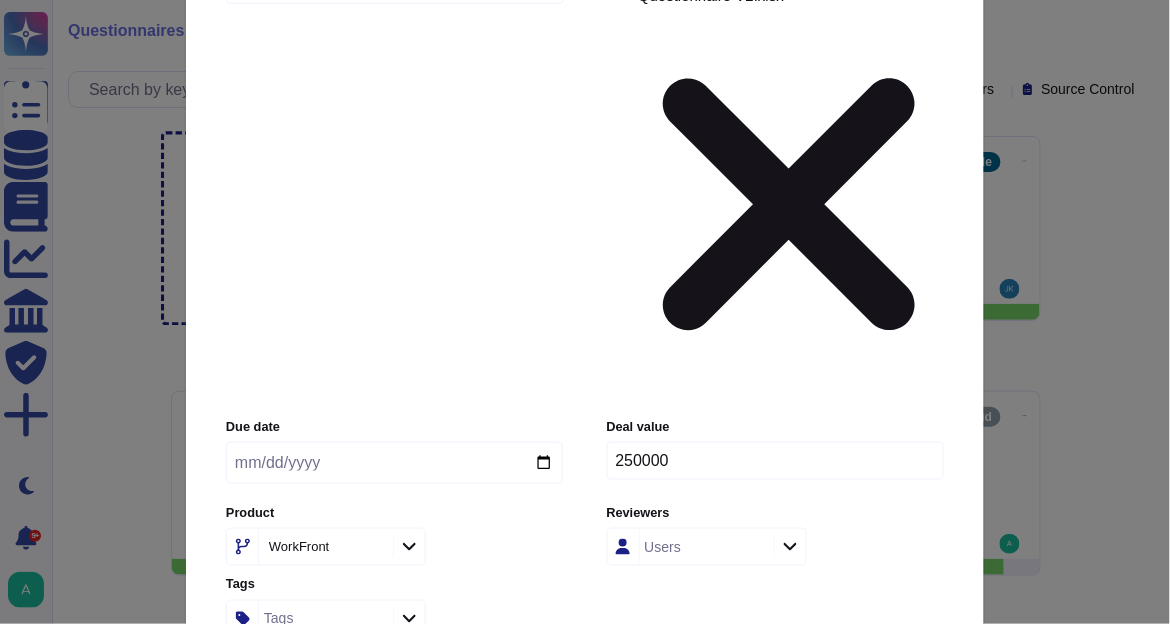 scroll, scrollTop: 390, scrollLeft: 0, axis: vertical 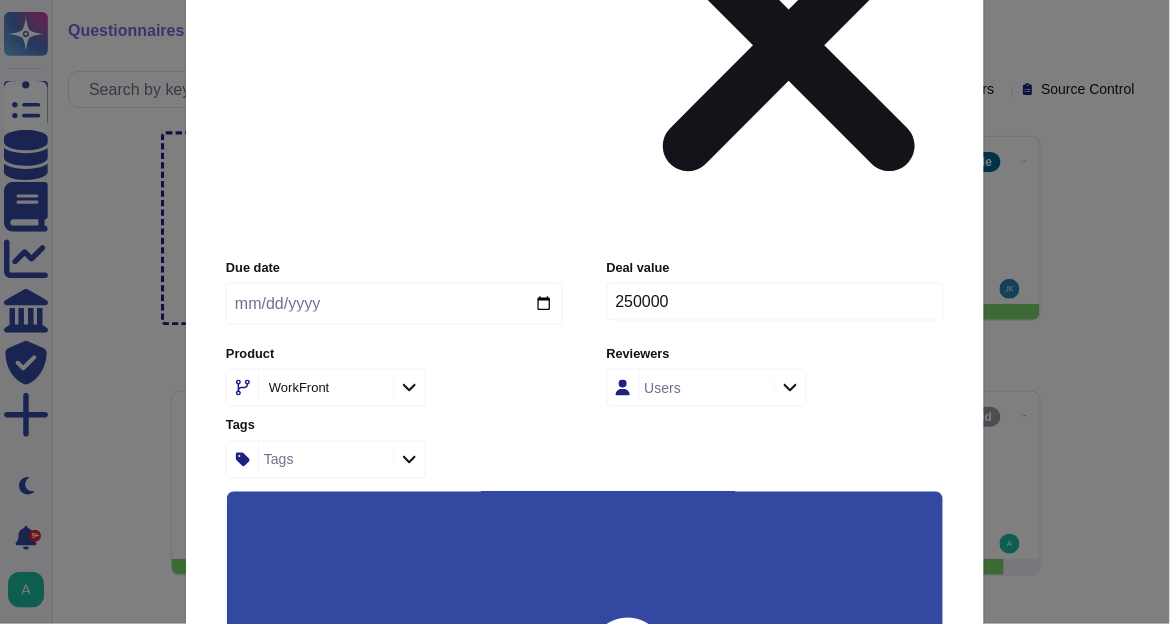 type on "[NUMBER]" 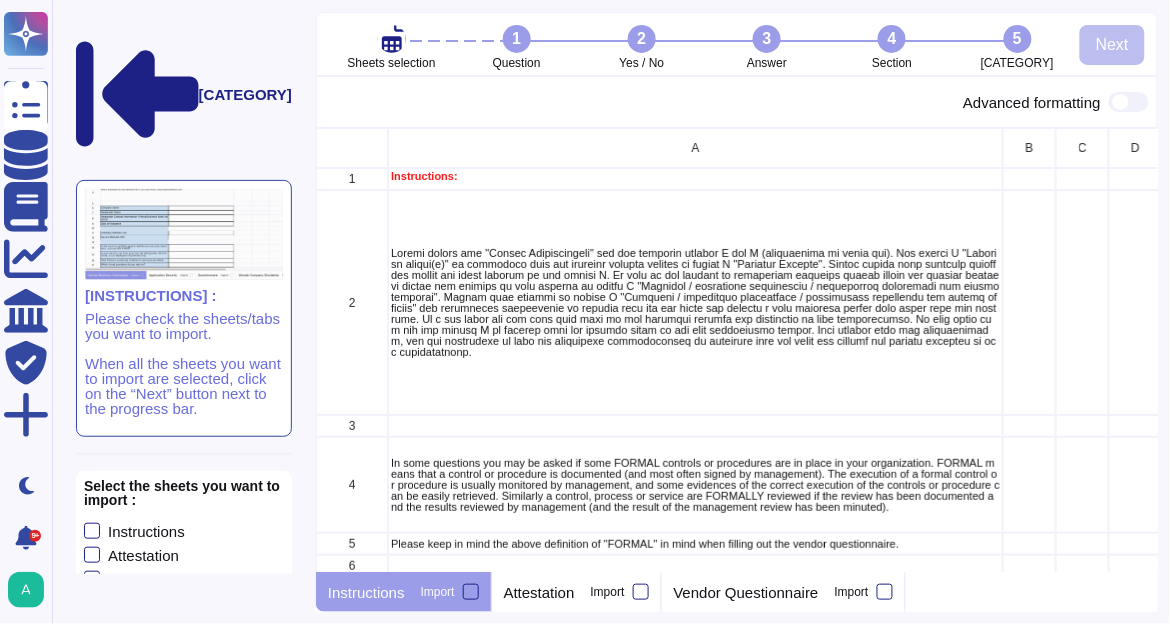 scroll, scrollTop: 12, scrollLeft: 12, axis: both 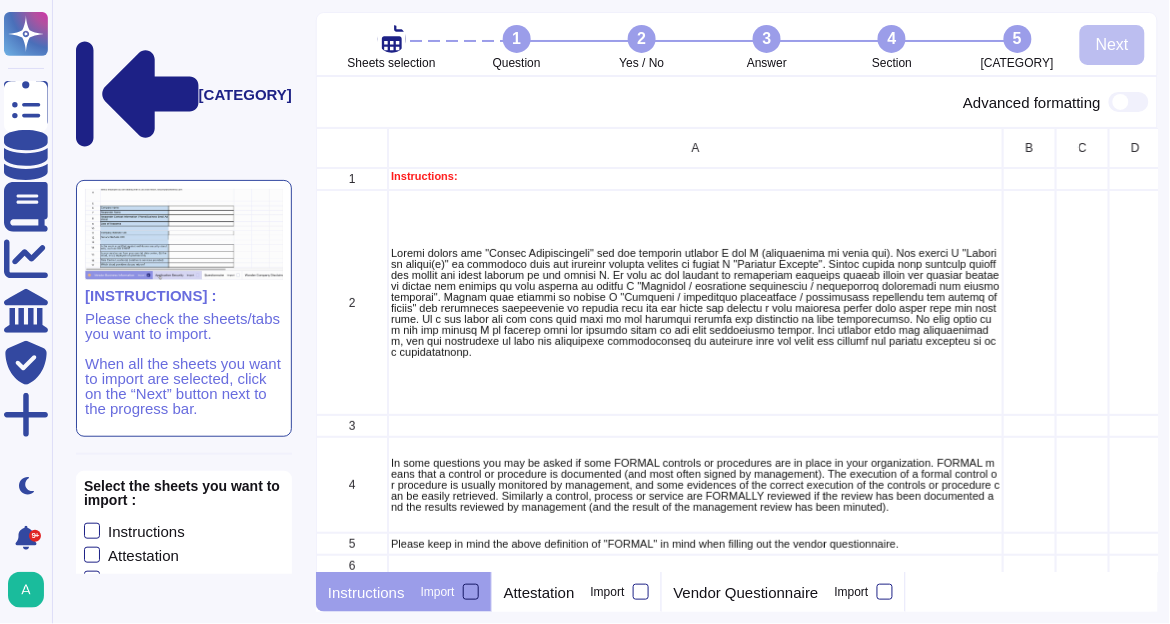 click at bounding box center (471, 592) 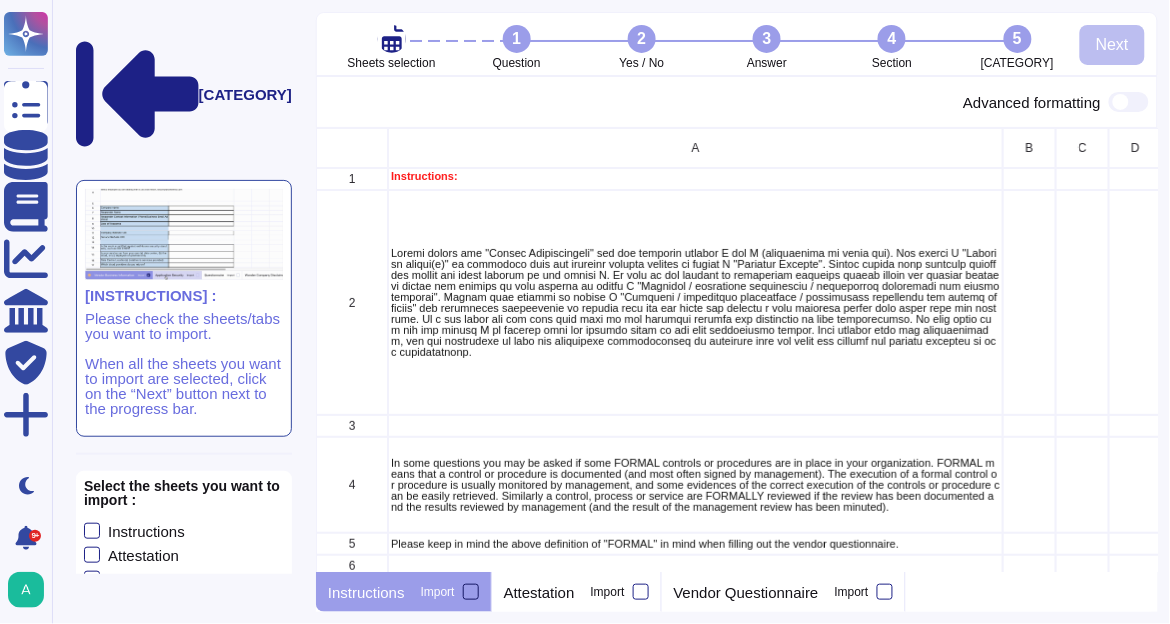 click on "Import" at bounding box center (0, 0) 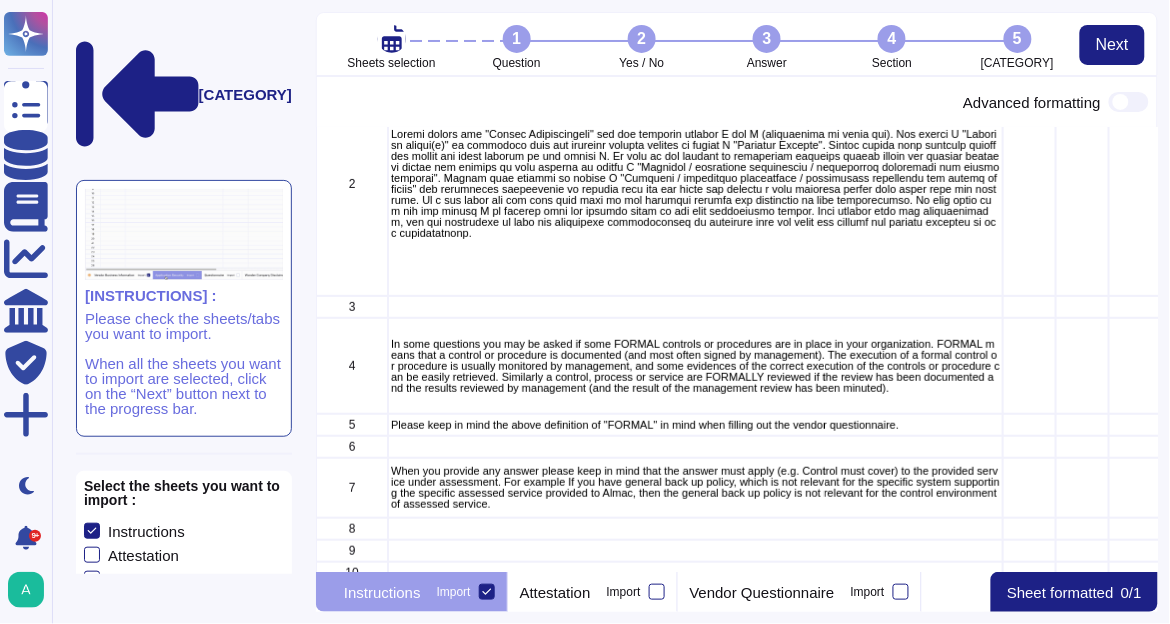 scroll, scrollTop: 240, scrollLeft: 0, axis: vertical 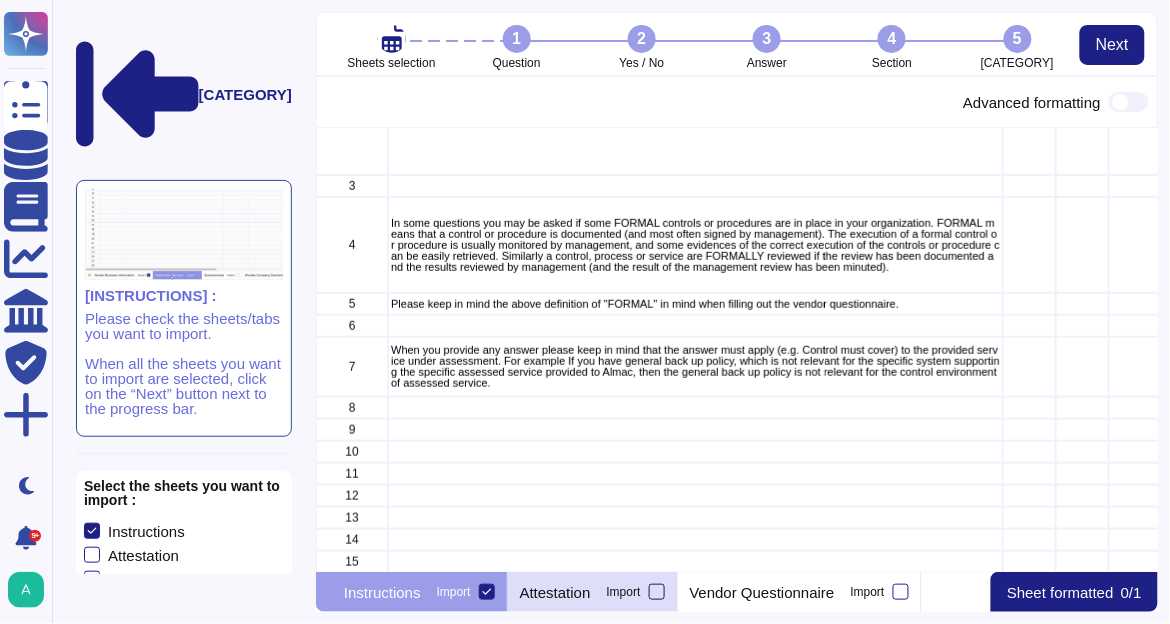 click at bounding box center (657, 592) 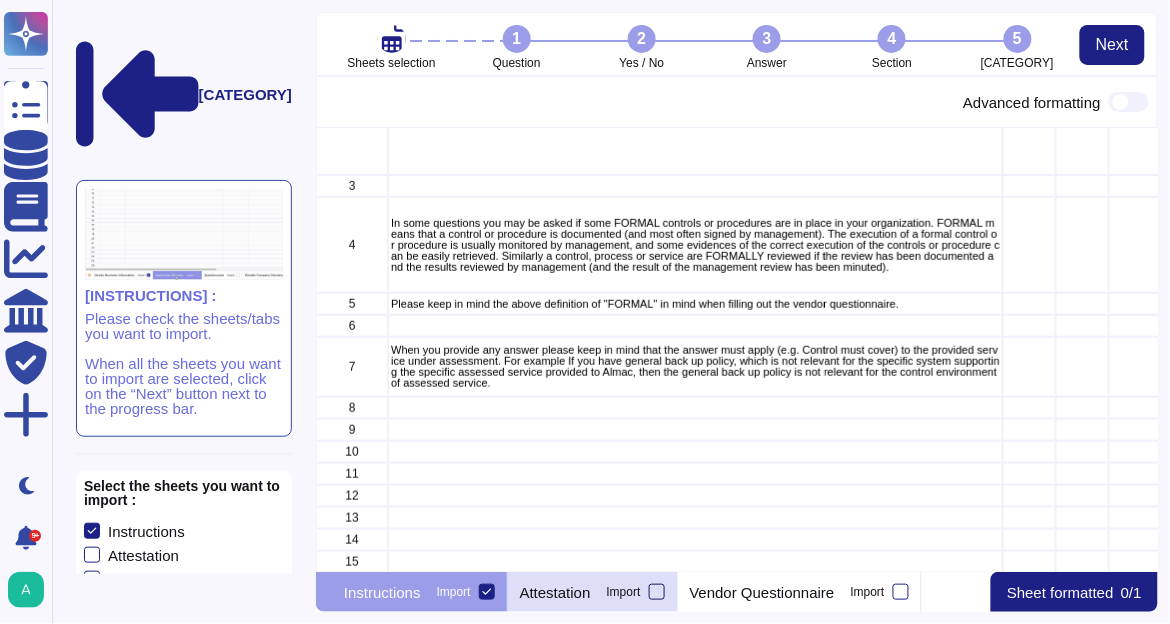 click on "Import" at bounding box center (0, 0) 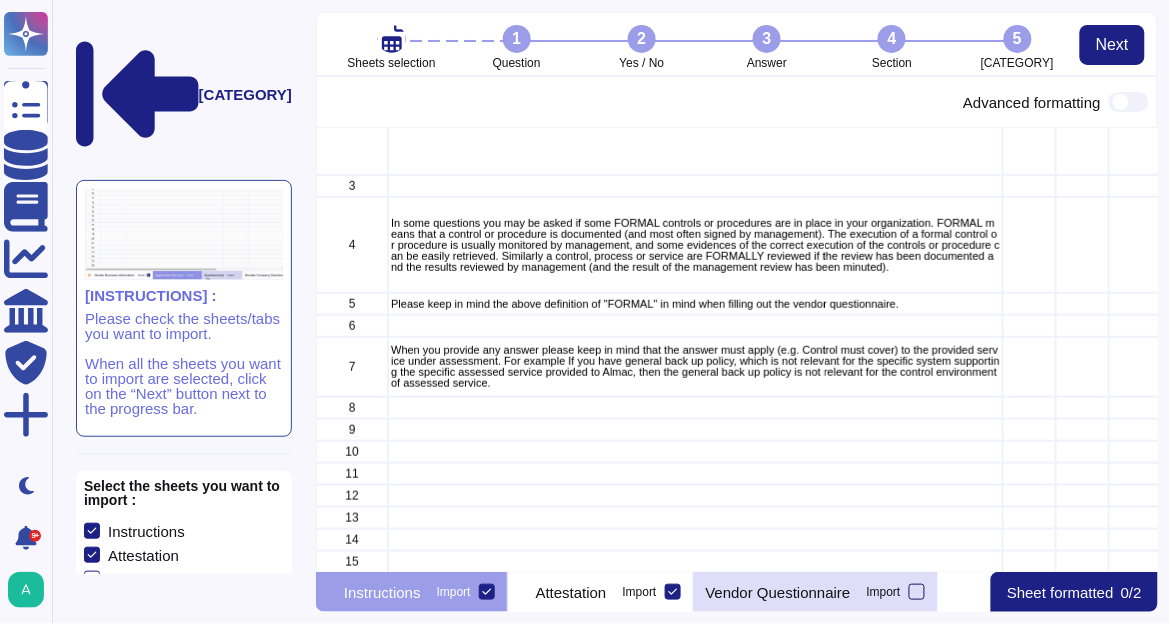click at bounding box center [917, 592] 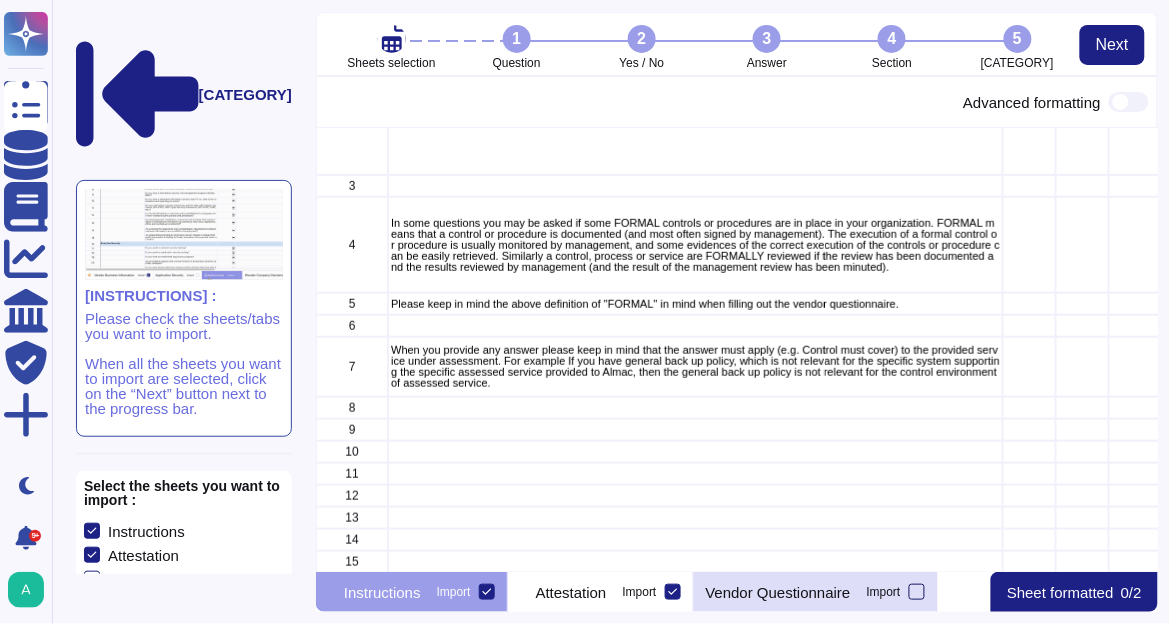 click on "Import" at bounding box center [0, 0] 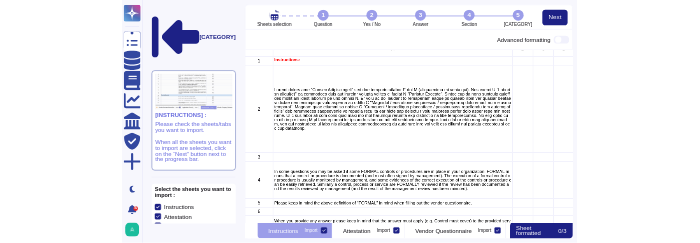 scroll, scrollTop: 0, scrollLeft: 0, axis: both 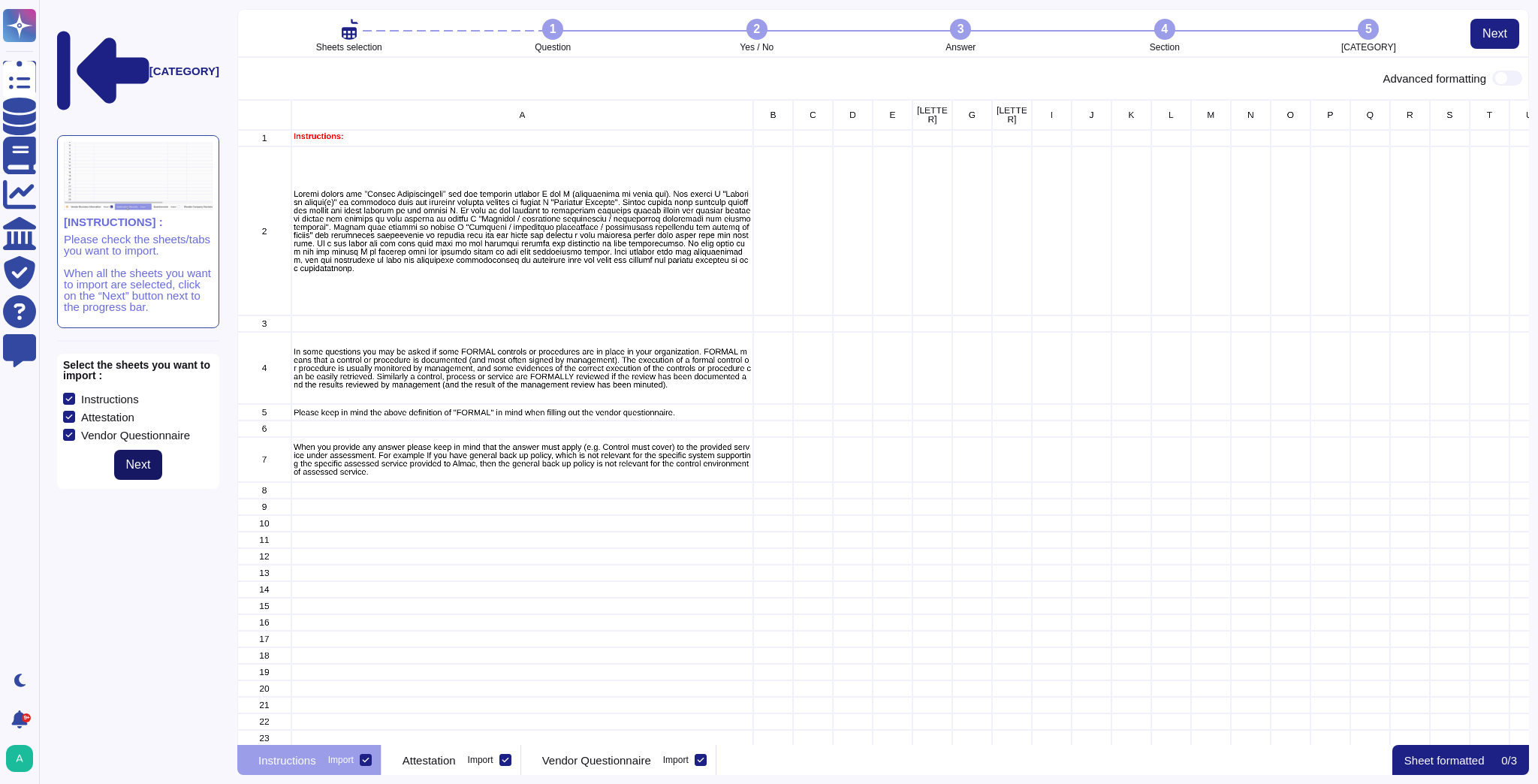click on "Next" at bounding box center [138, 465] 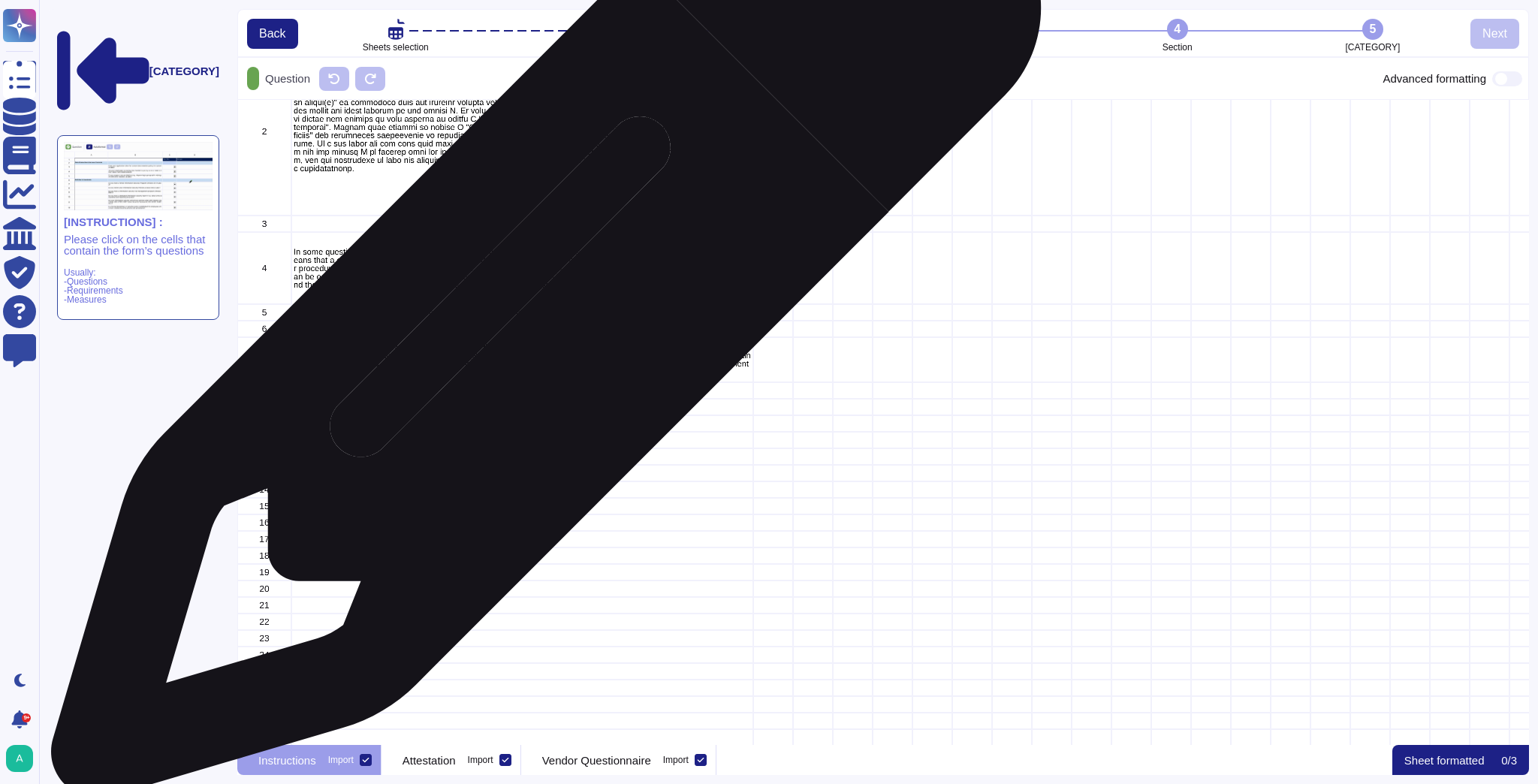 scroll, scrollTop: 109, scrollLeft: 0, axis: vertical 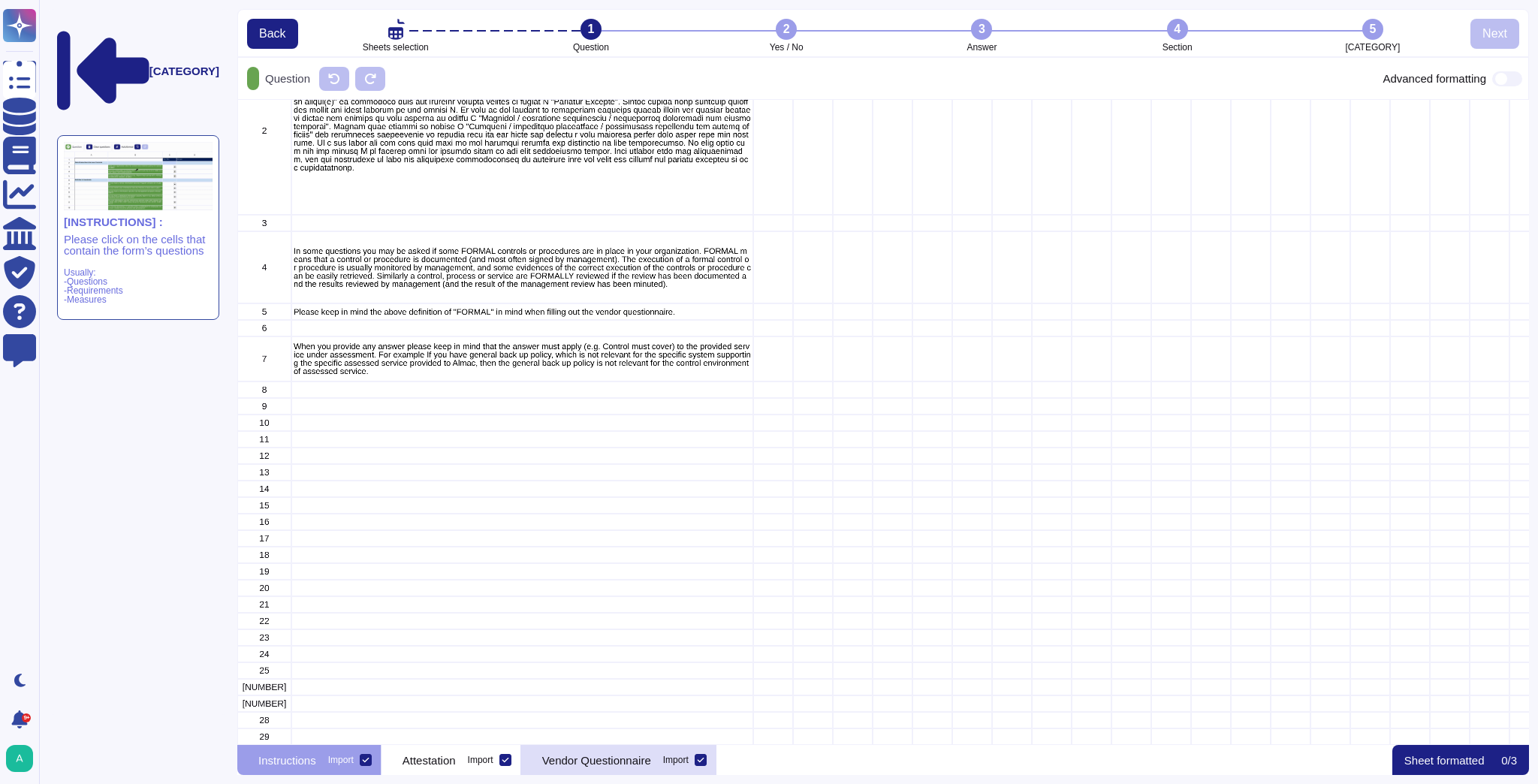 click on "Vendor Questionnaire" at bounding box center (596, 760) 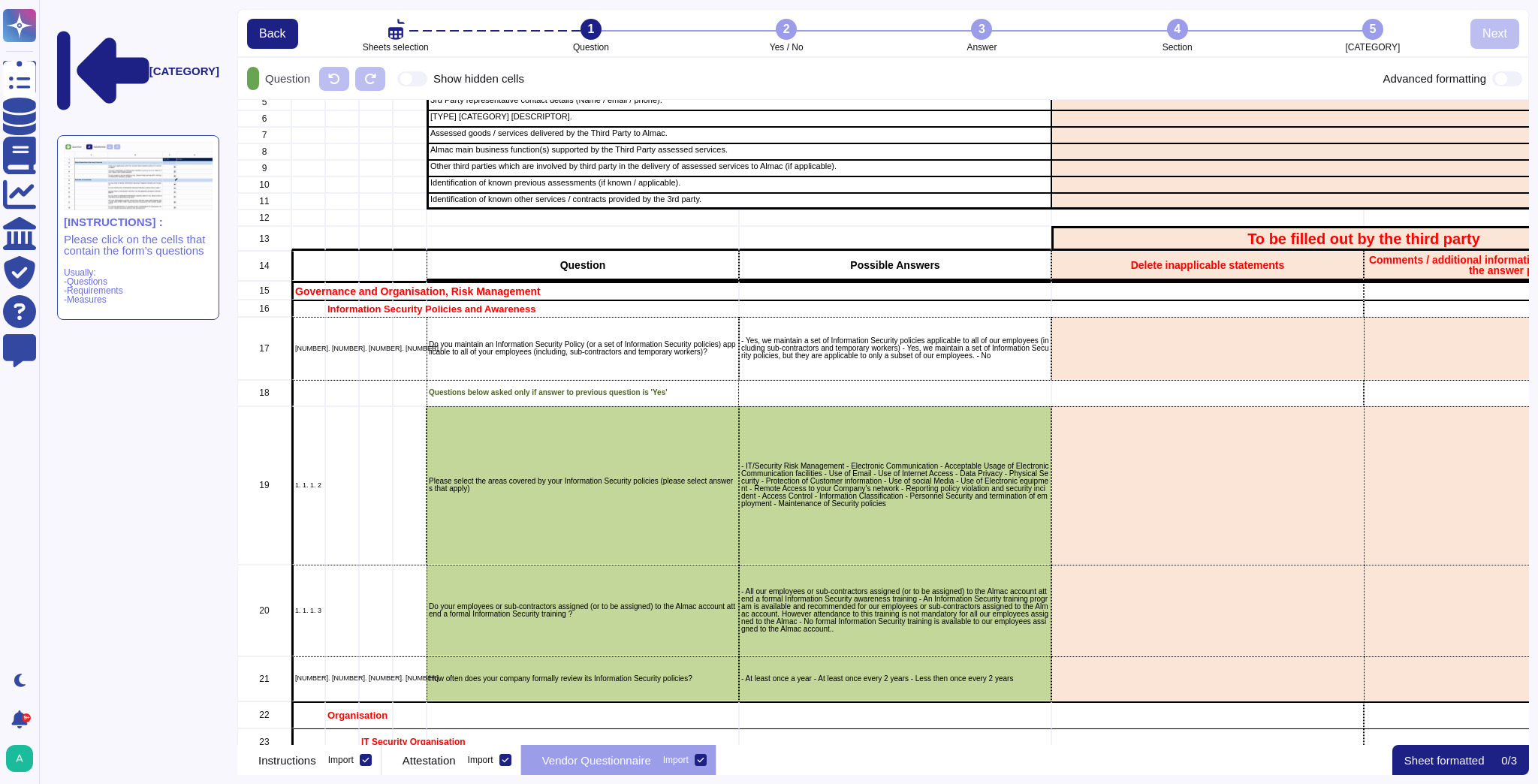 scroll, scrollTop: 0, scrollLeft: 0, axis: both 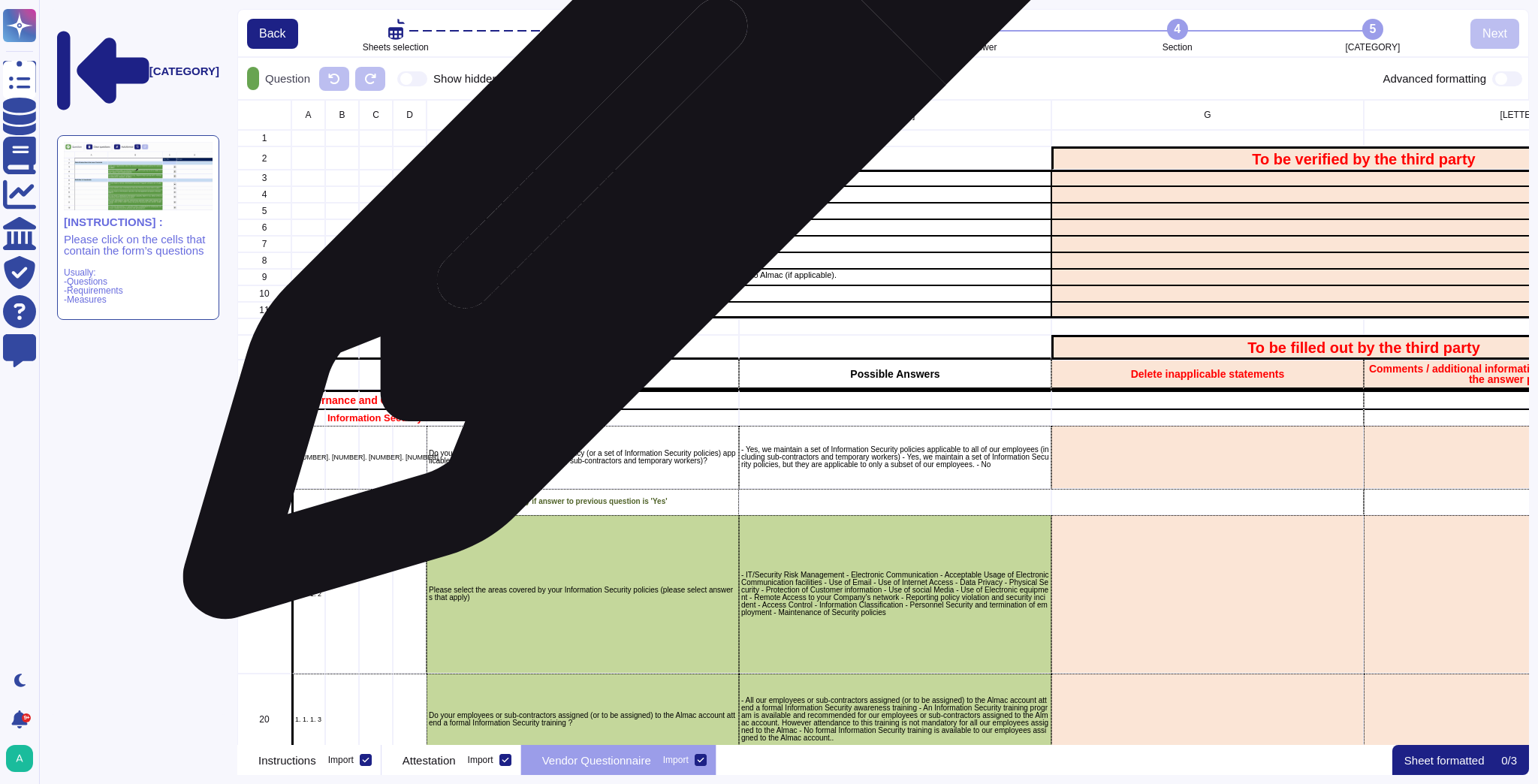click on "Full legal name of 3rd party providing services to Almac." at bounding box center [740, 177] 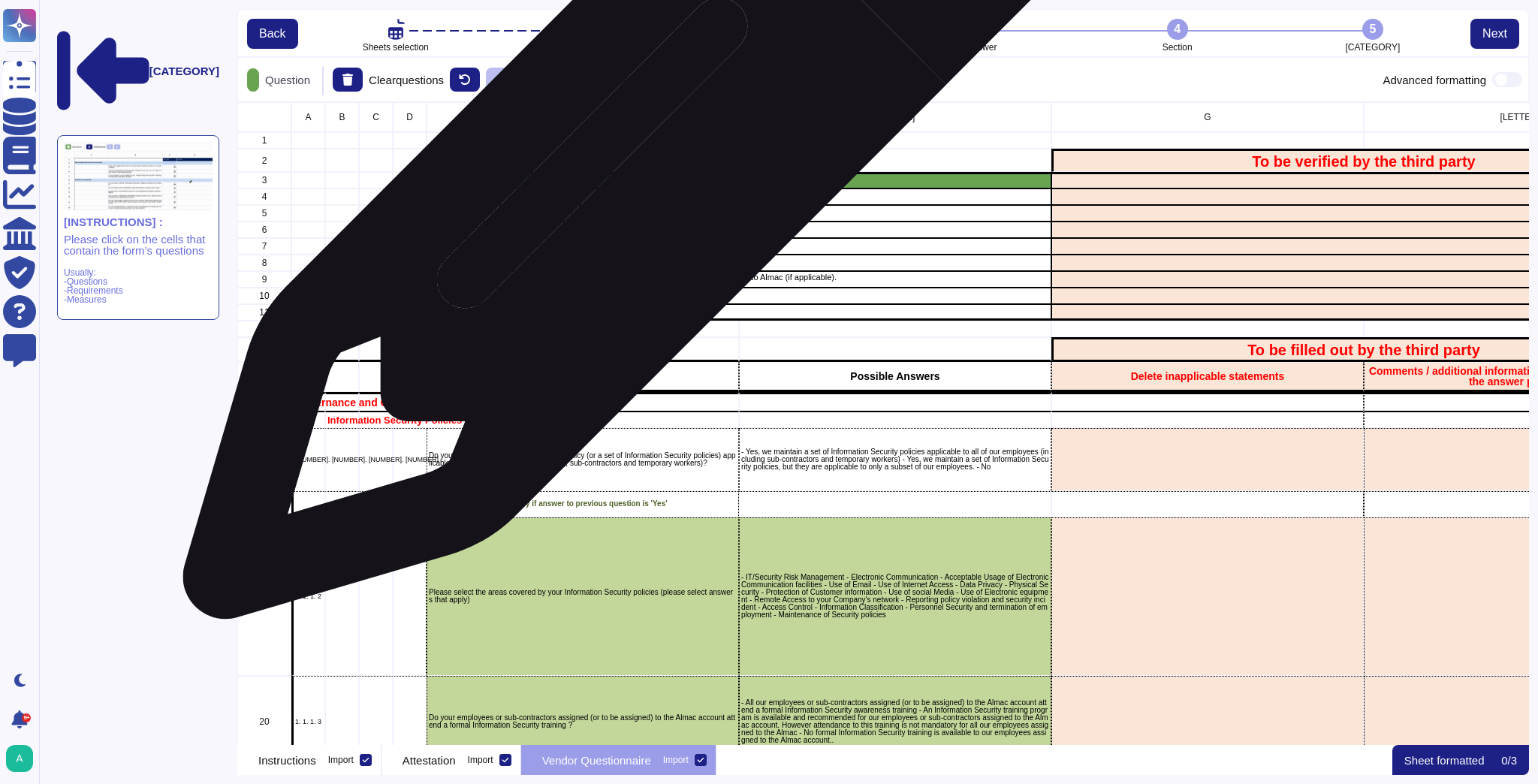 scroll, scrollTop: 634, scrollLeft: 1283, axis: both 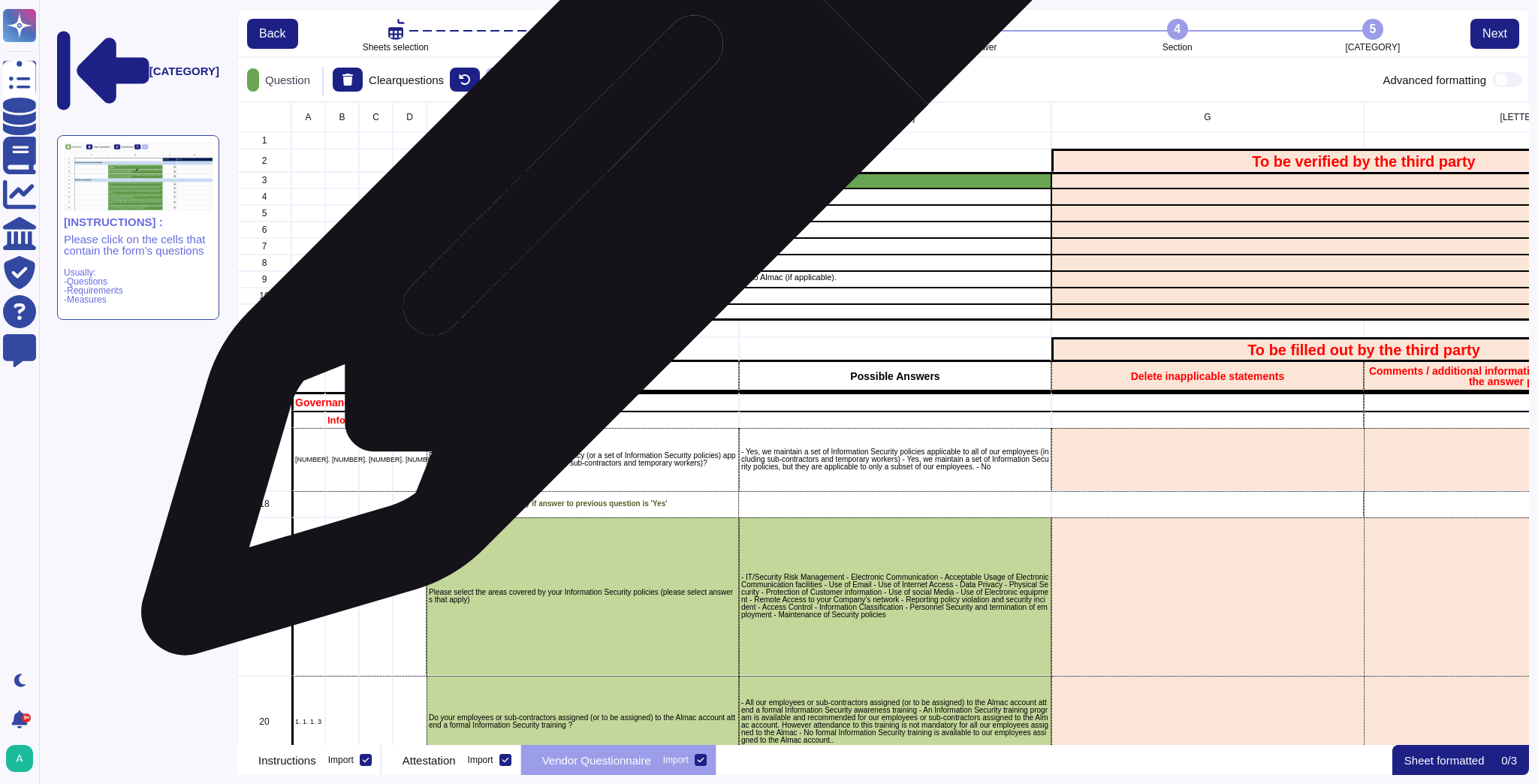 click on "URL of [NUMBER]rd party website." at bounding box center (740, 194) 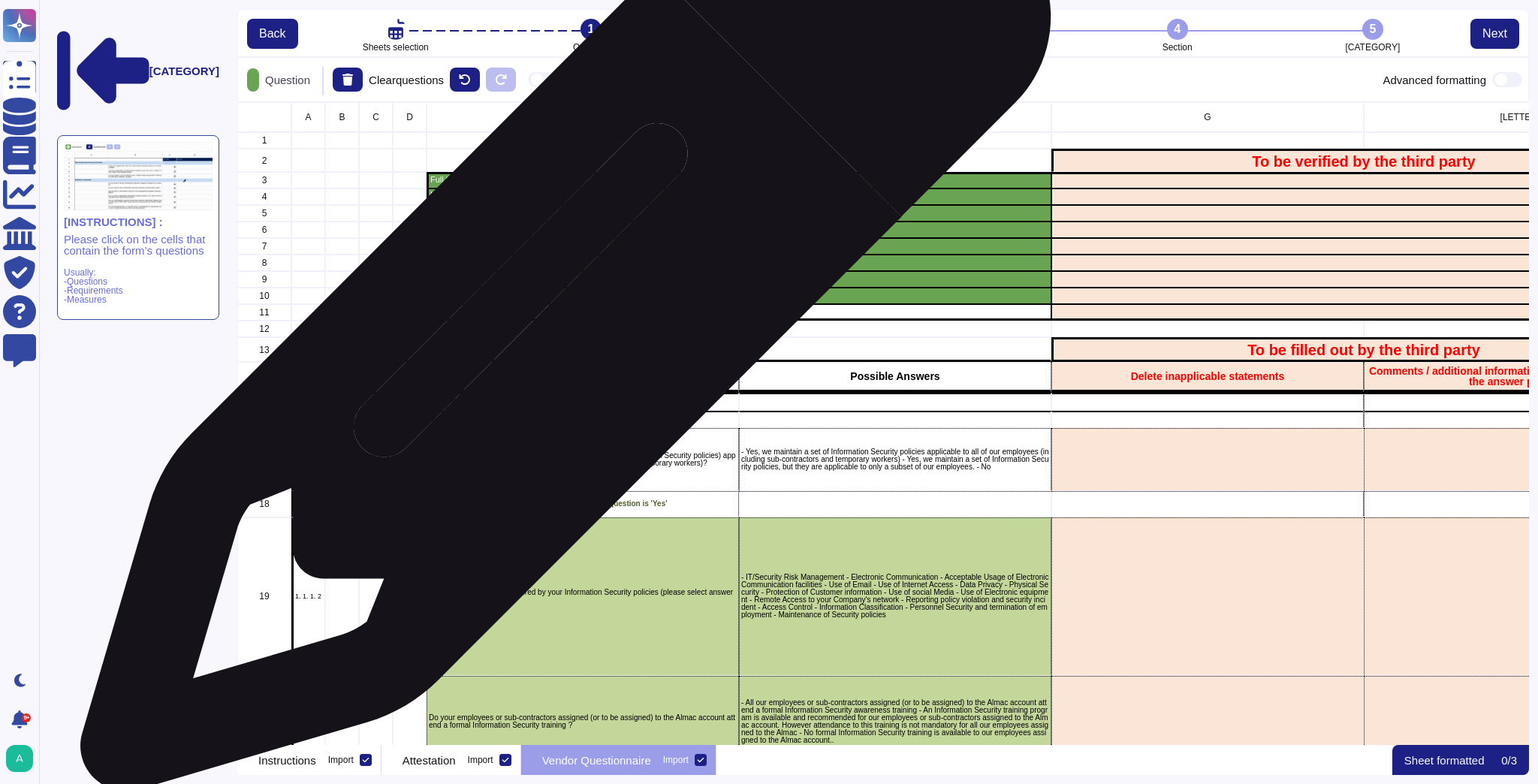 click on "Identification of known other services / contracts provided by the 3rd party." at bounding box center (740, 310) 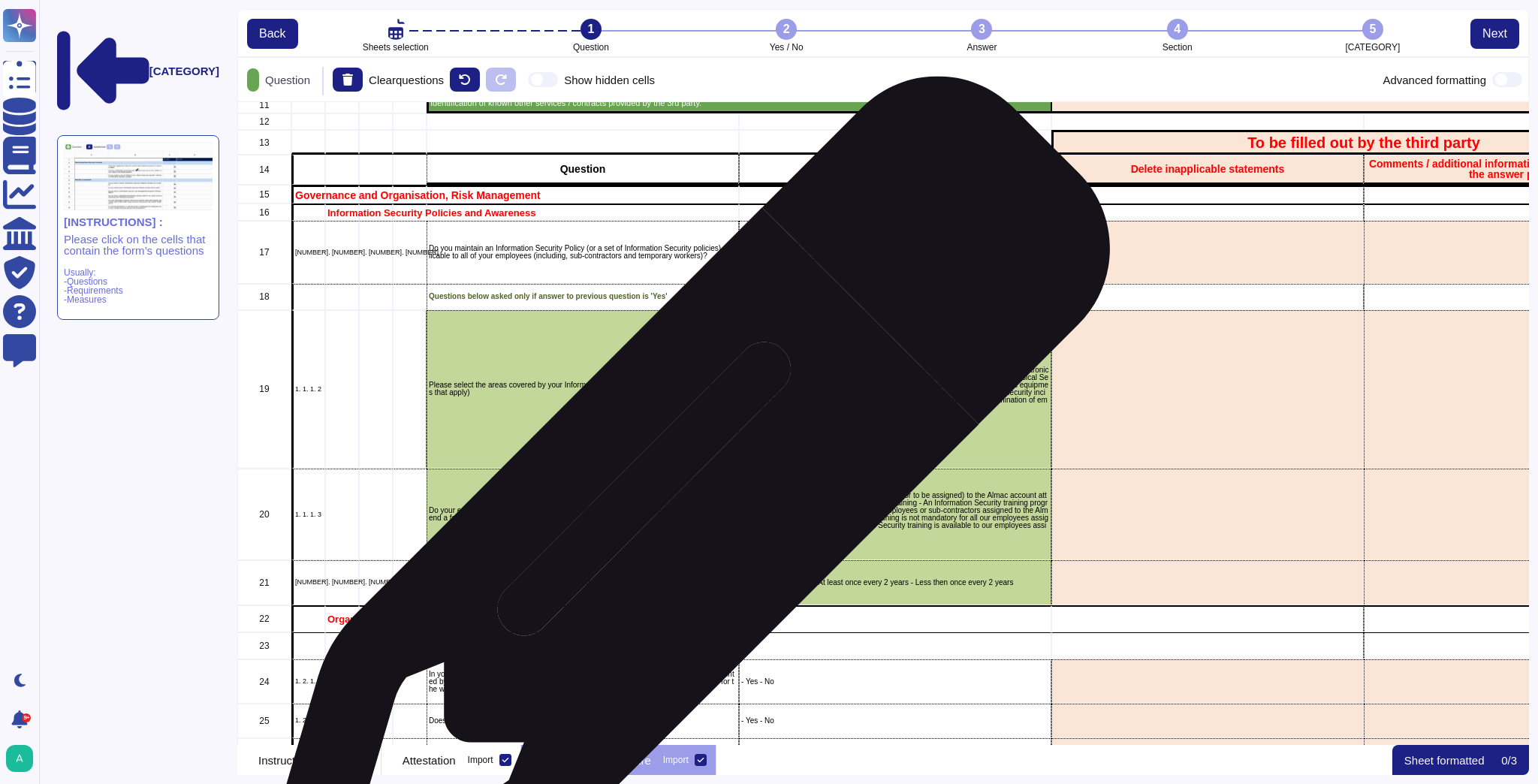 scroll, scrollTop: 240, scrollLeft: 0, axis: vertical 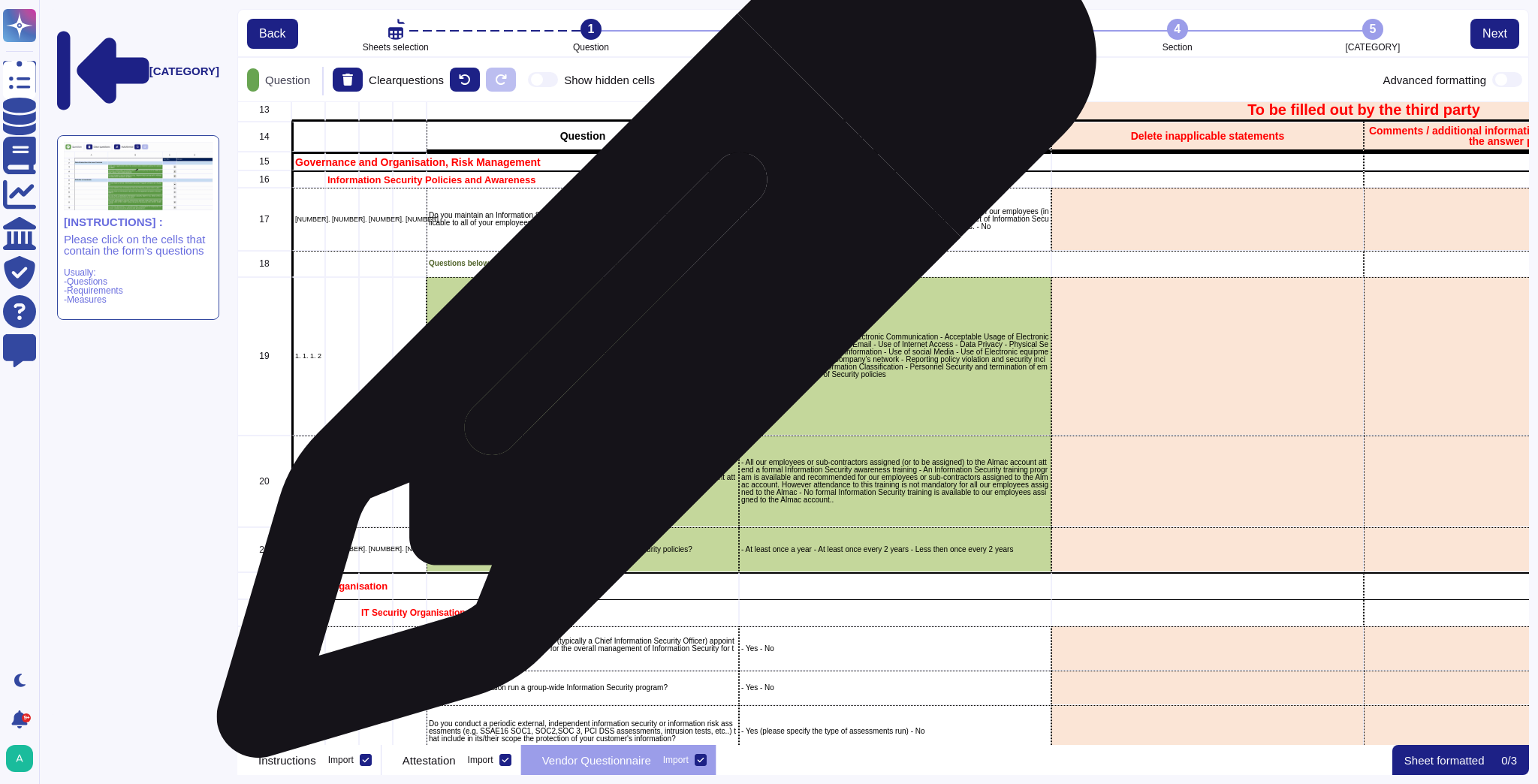 click on "Please select the areas covered by your Information Security policies (please select answers that apply)" at bounding box center (583, 357) 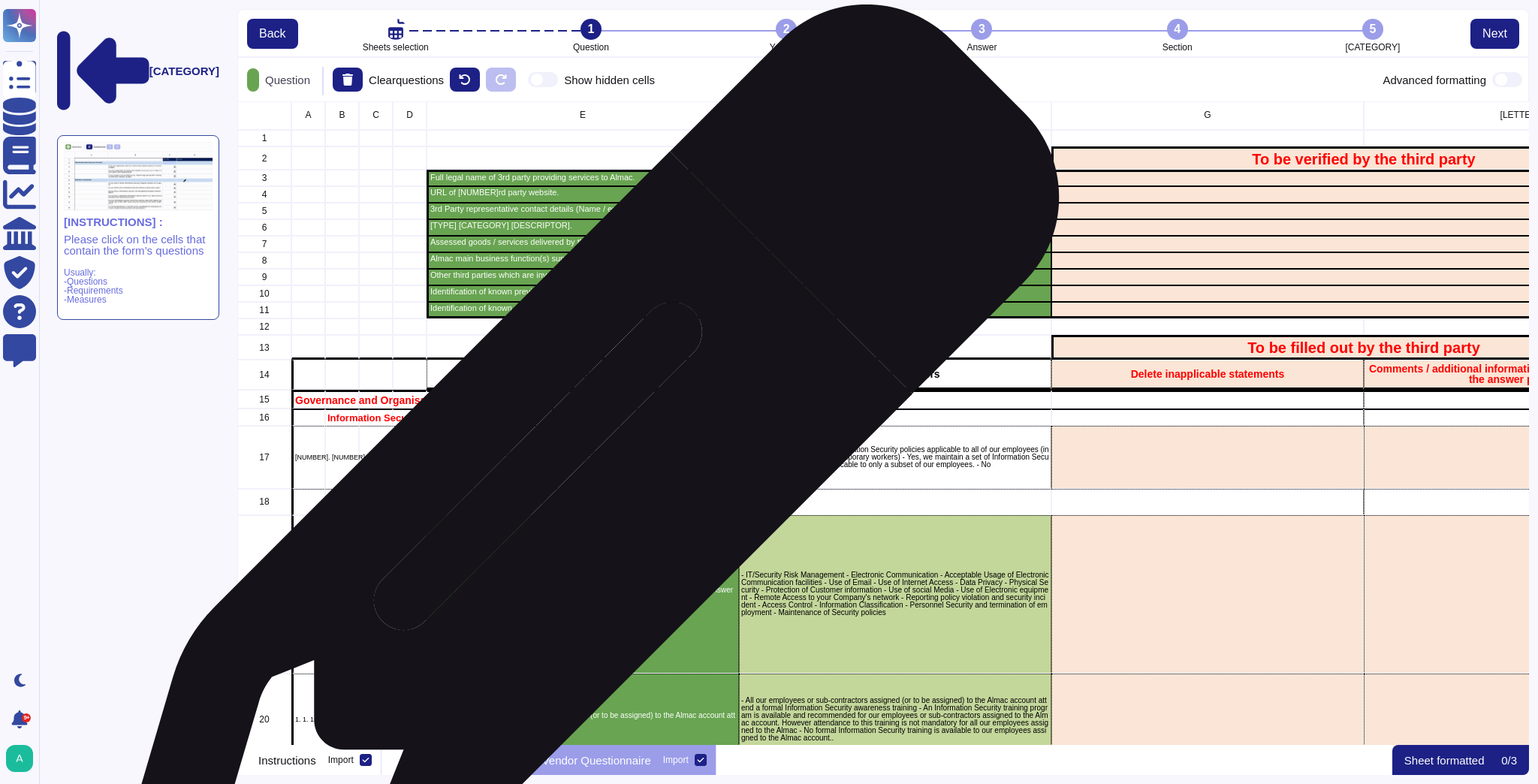 scroll, scrollTop: 0, scrollLeft: 0, axis: both 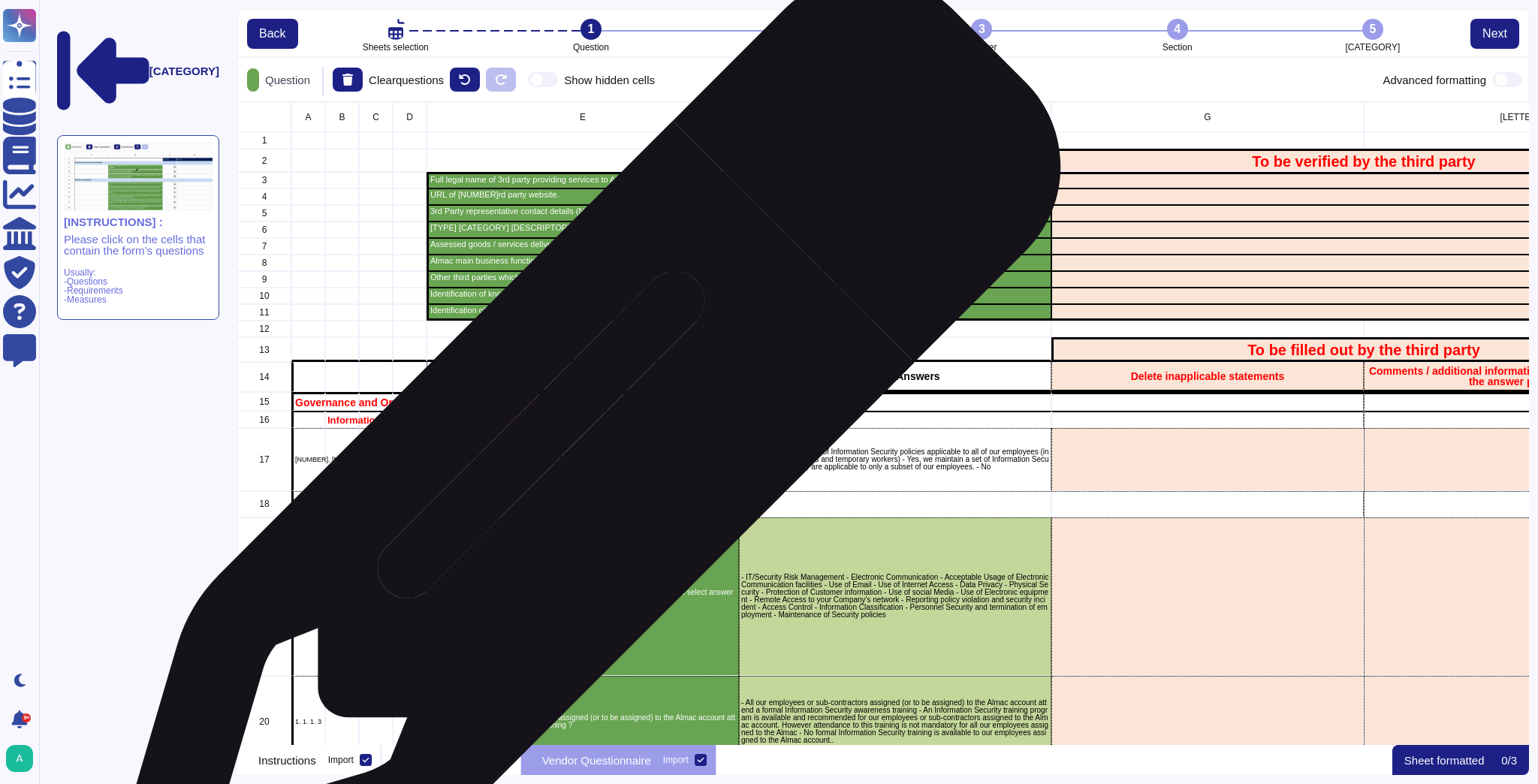 click on "Do you maintain an Information Security Policy (or a set of Information Security policies) applicable to all of your employees (including, sub-contractors and temporary workers)?" at bounding box center [583, 460] 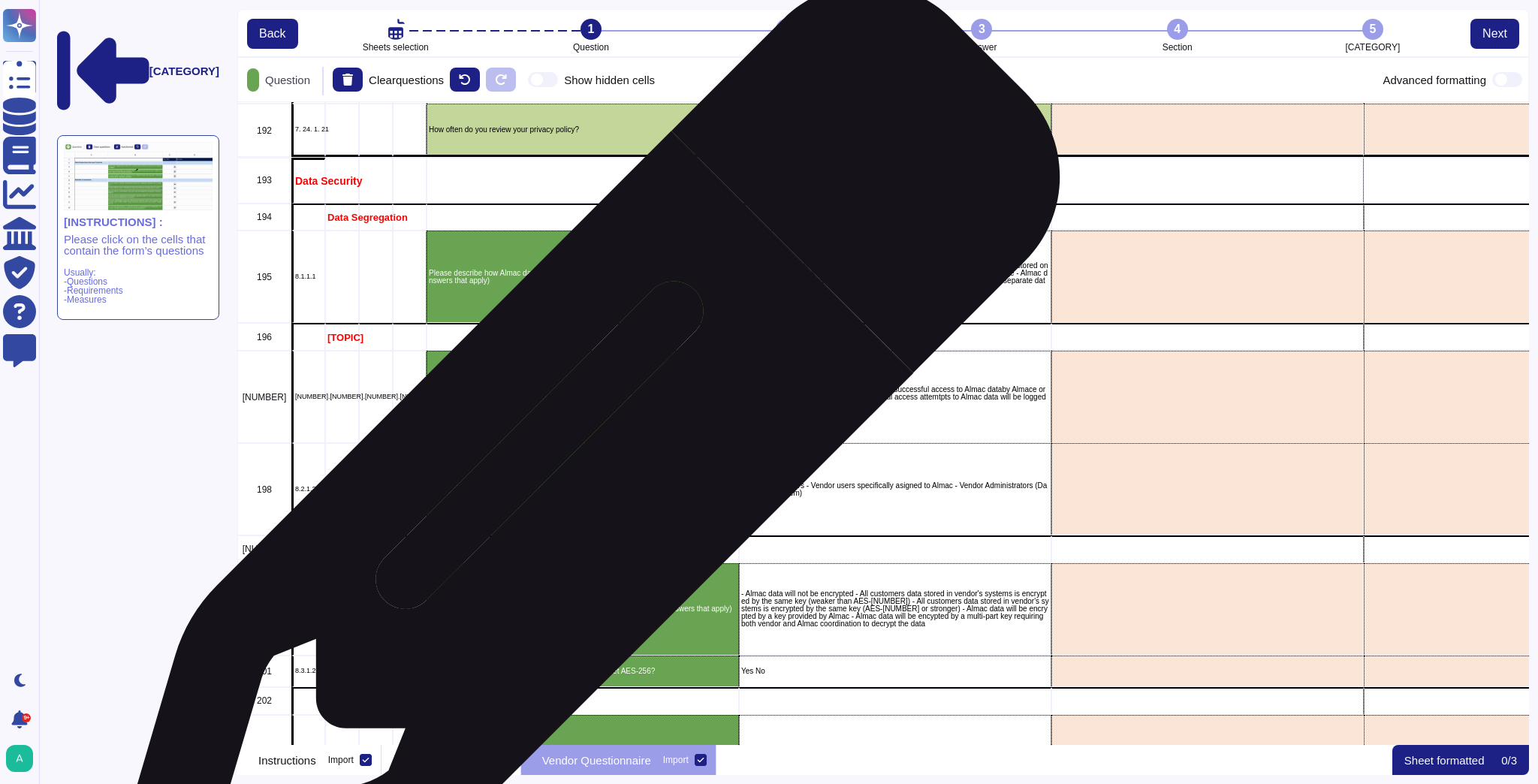 scroll, scrollTop: 9001, scrollLeft: 0, axis: vertical 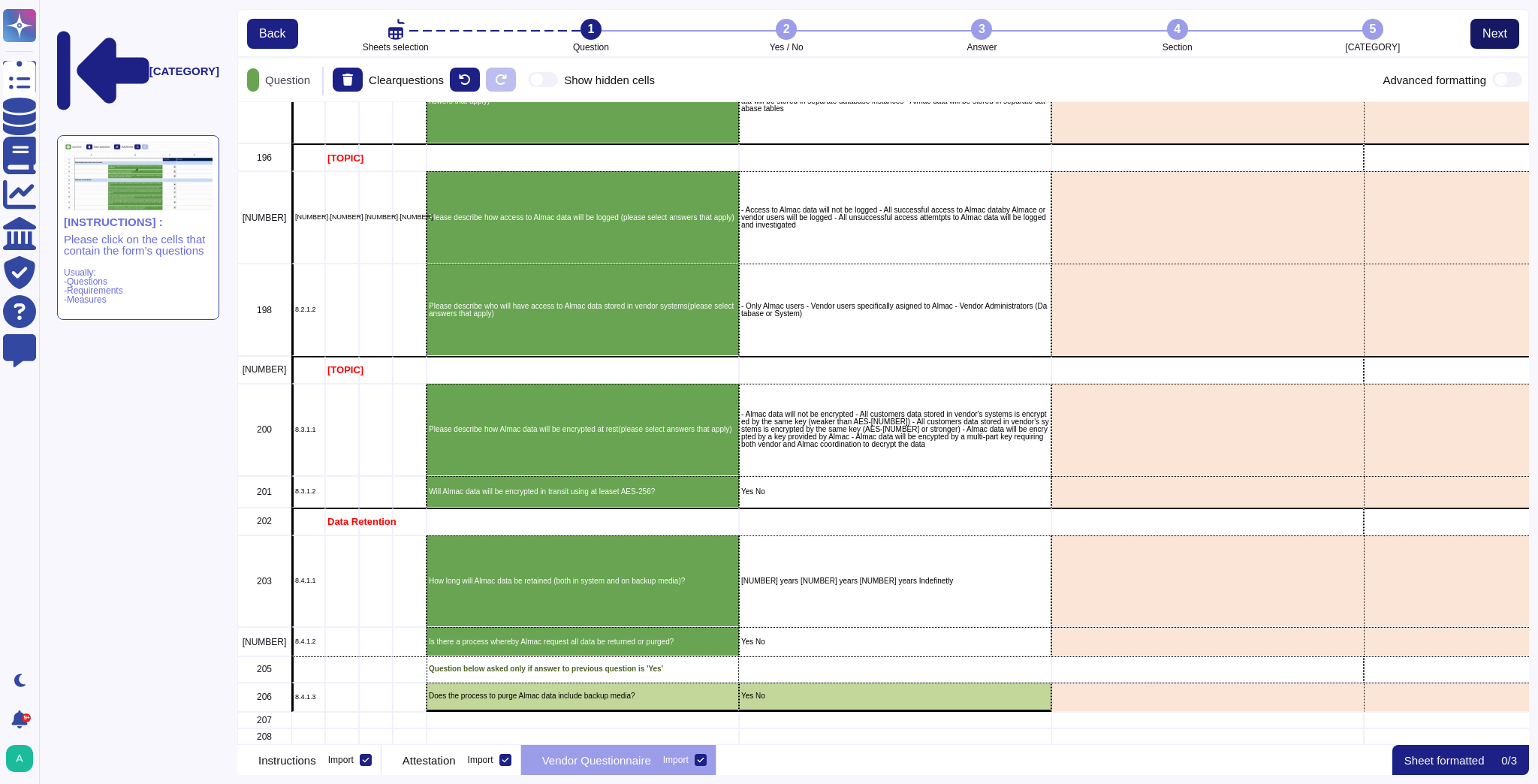 click on "Next" at bounding box center (1494, 34) 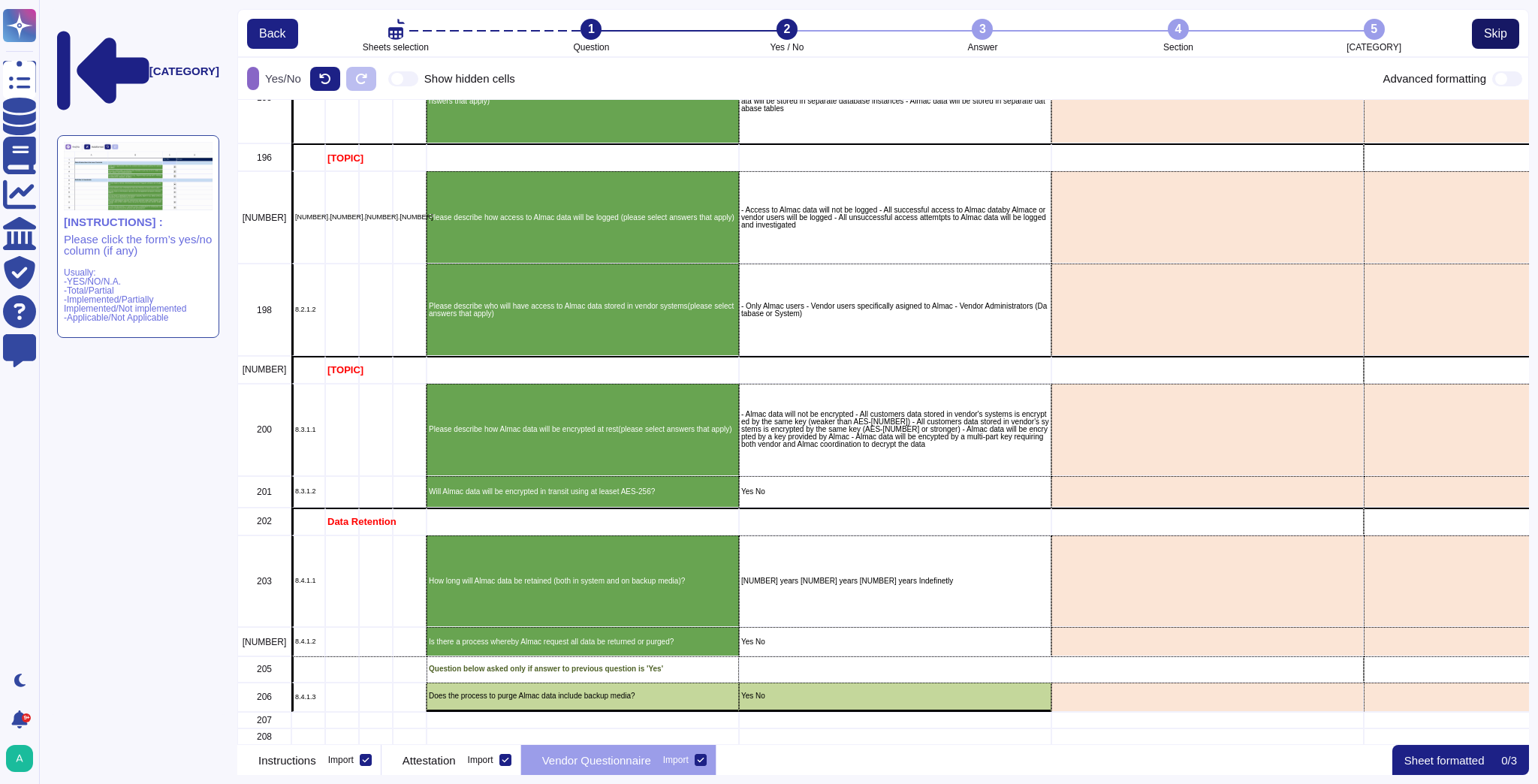 scroll, scrollTop: 9, scrollLeft: 9, axis: both 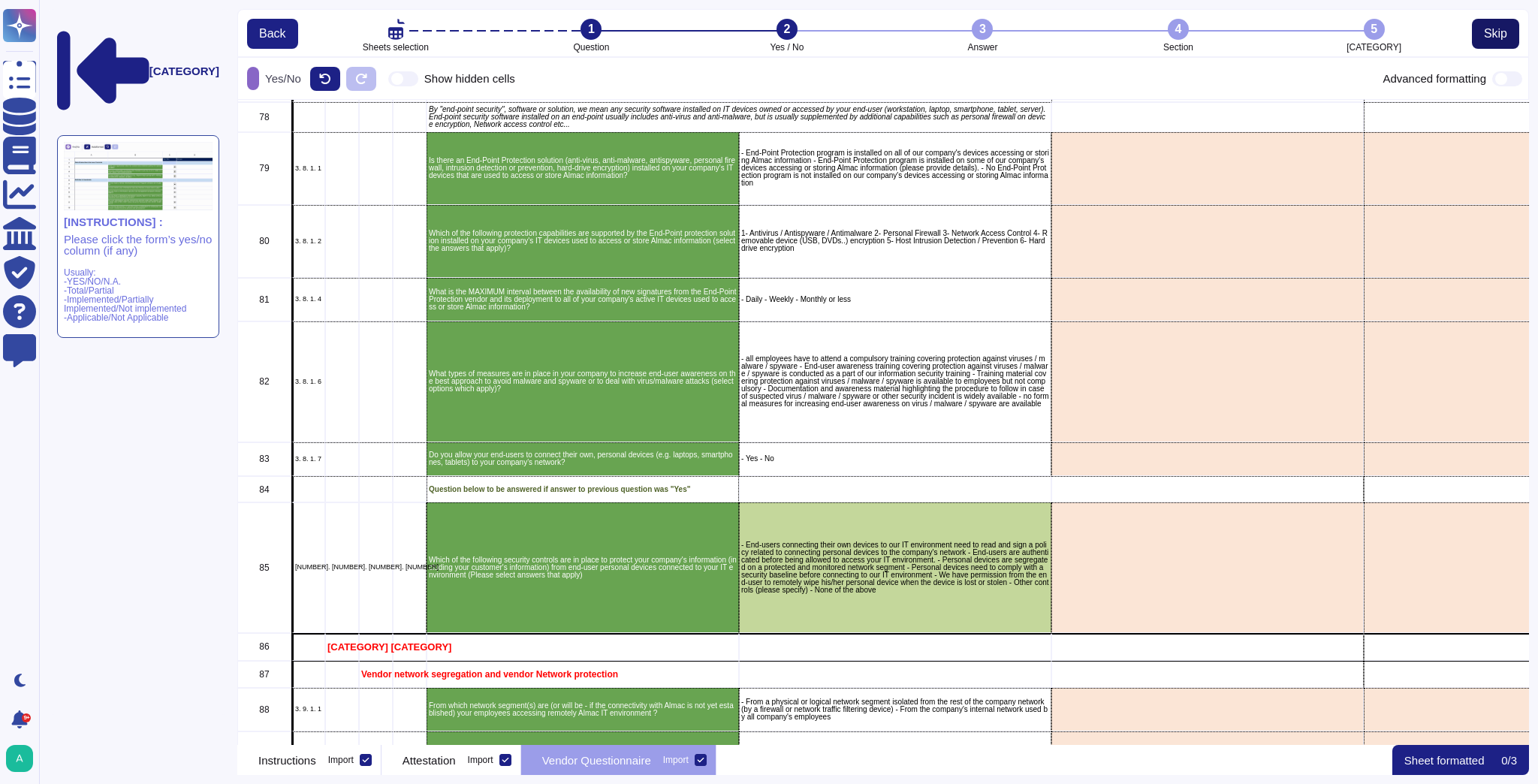 click on "Skip" at bounding box center (1495, 34) 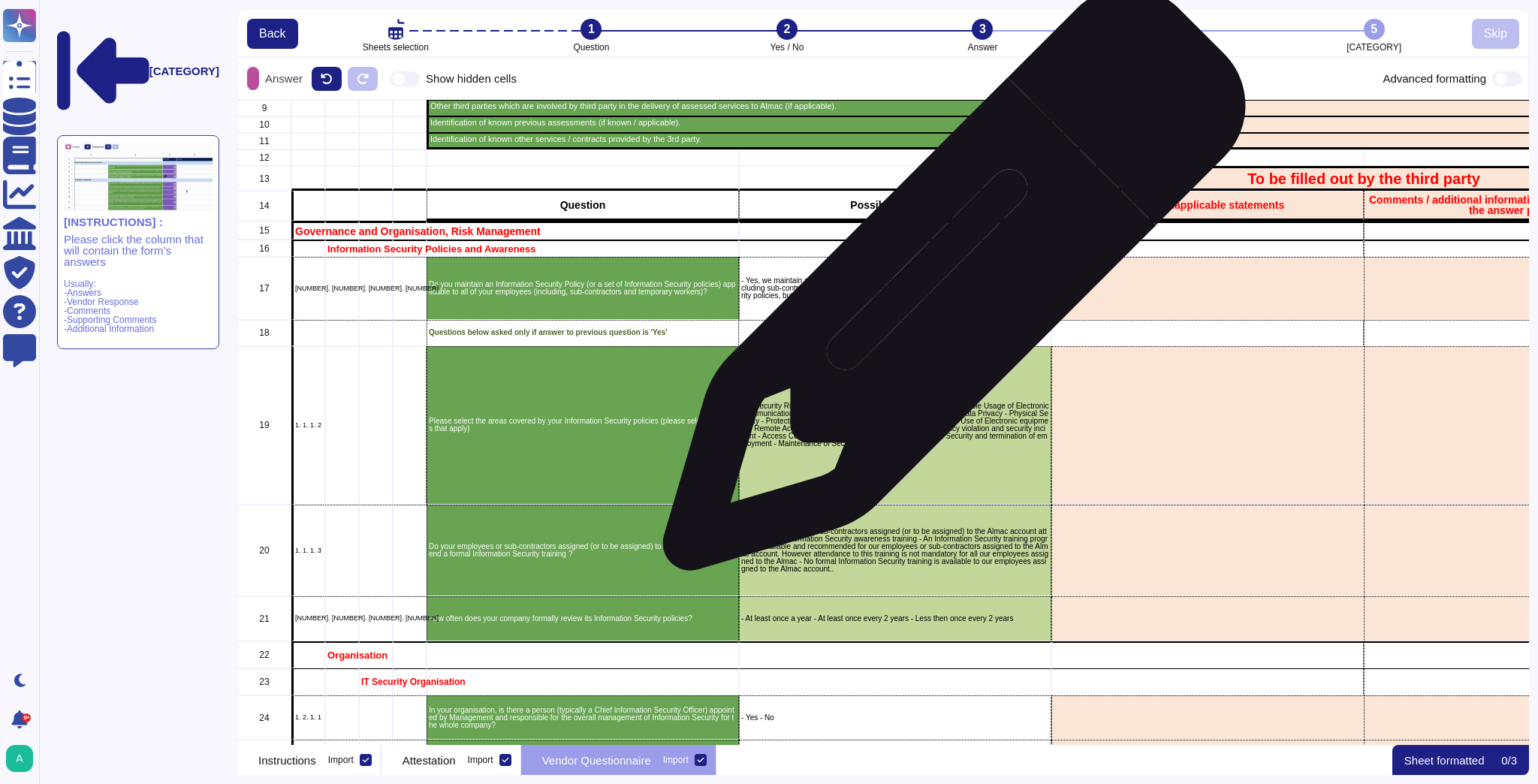 scroll, scrollTop: 0, scrollLeft: 0, axis: both 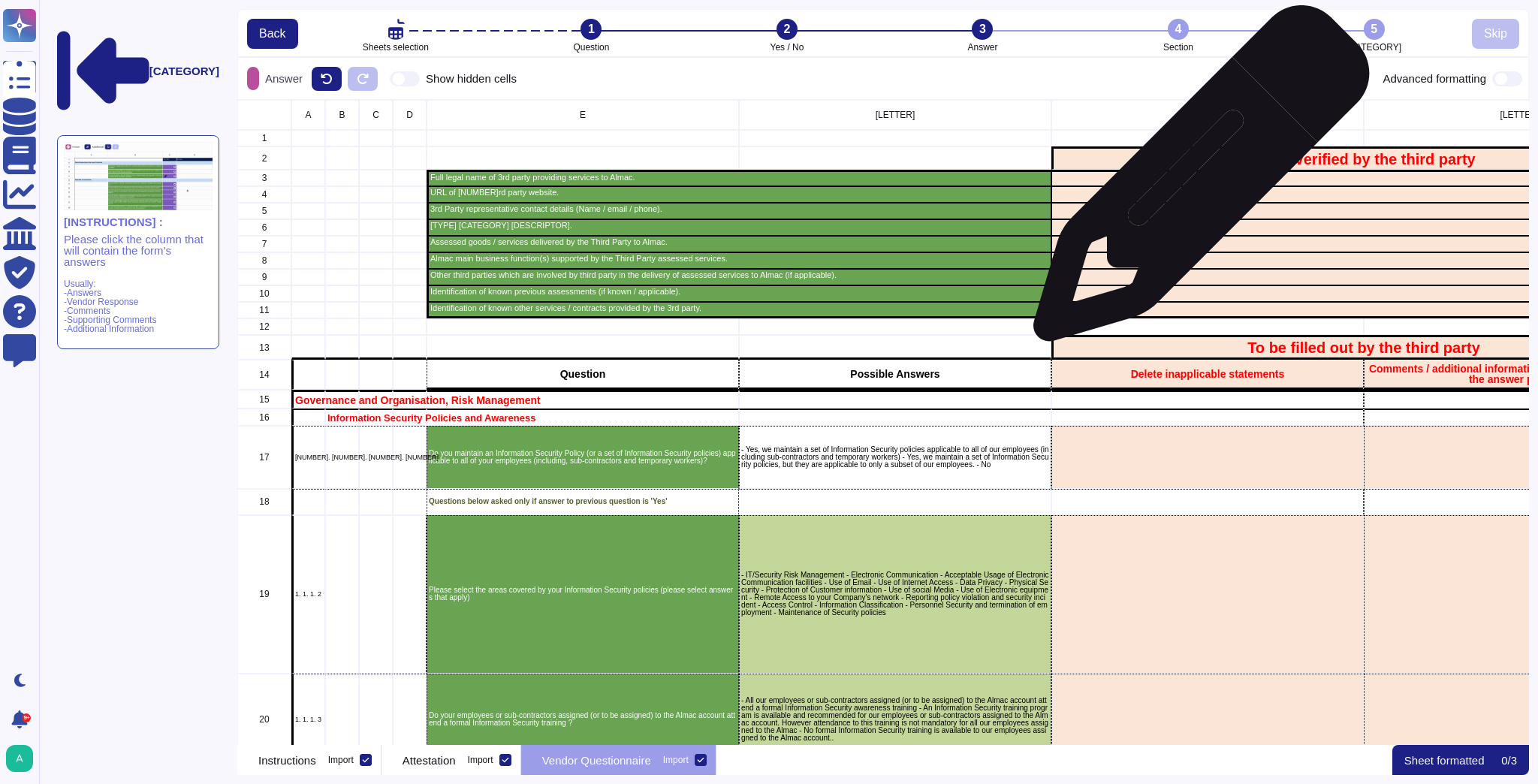 click at bounding box center (1364, 178) 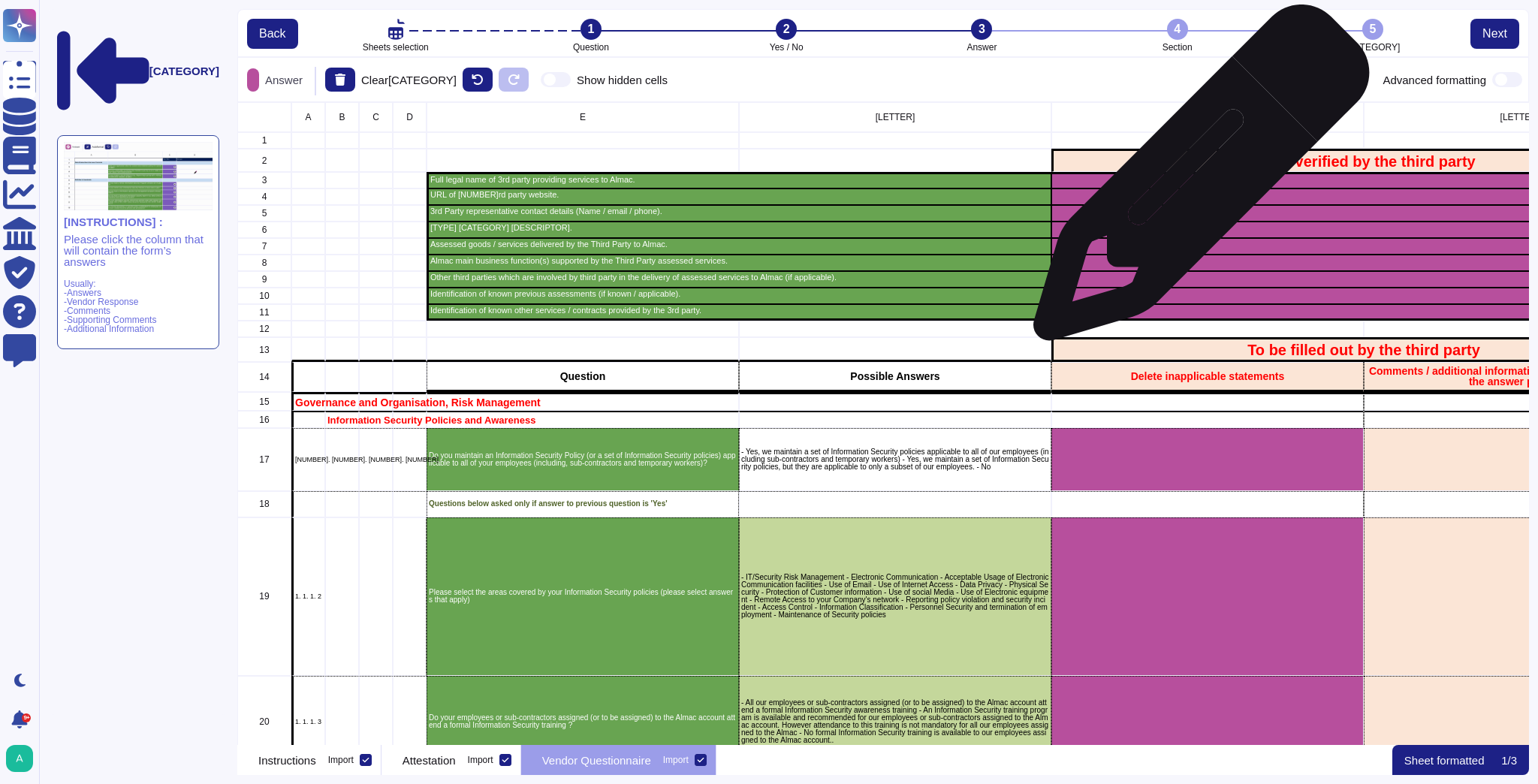 scroll, scrollTop: 634, scrollLeft: 1283, axis: both 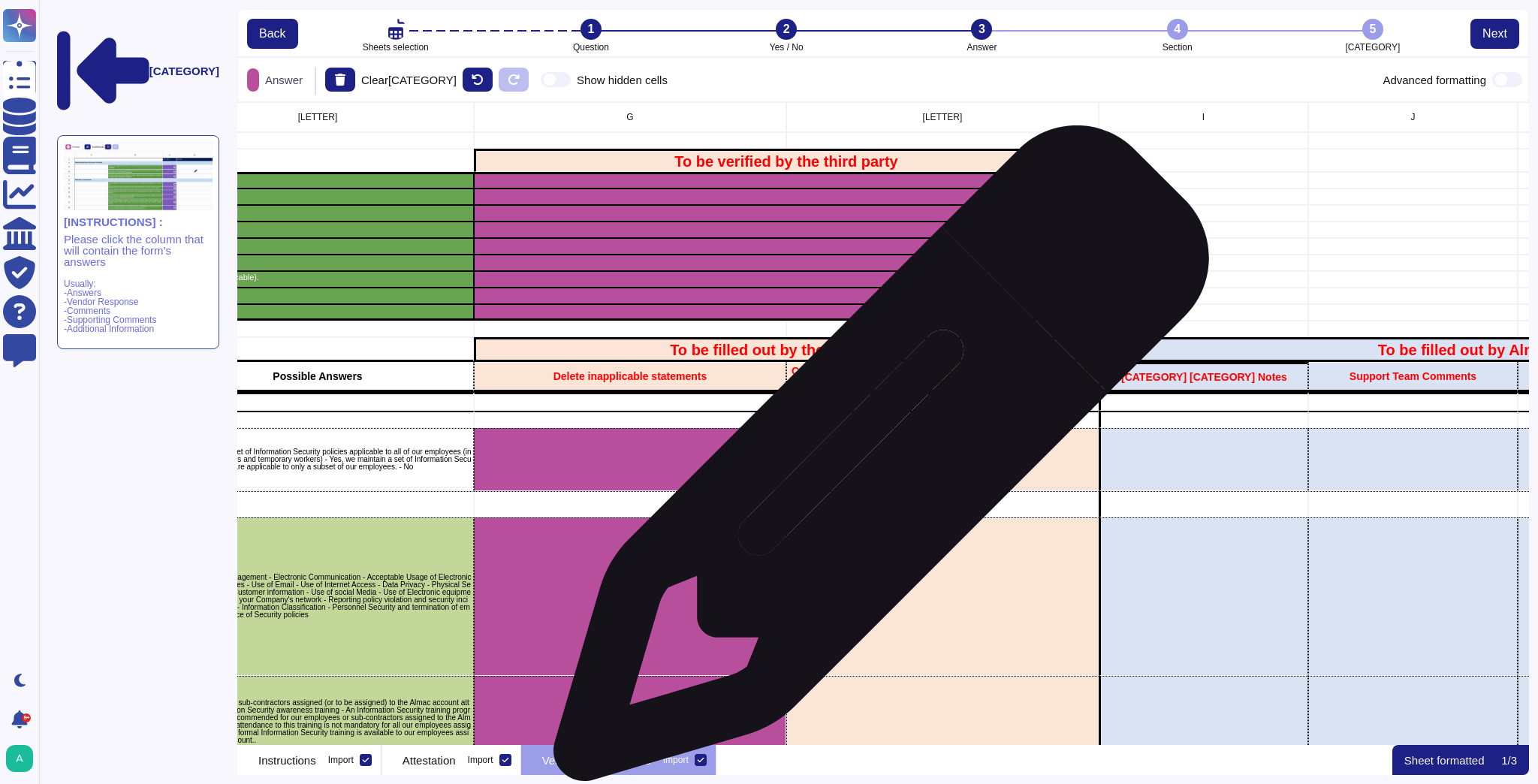 click at bounding box center (942, 460) 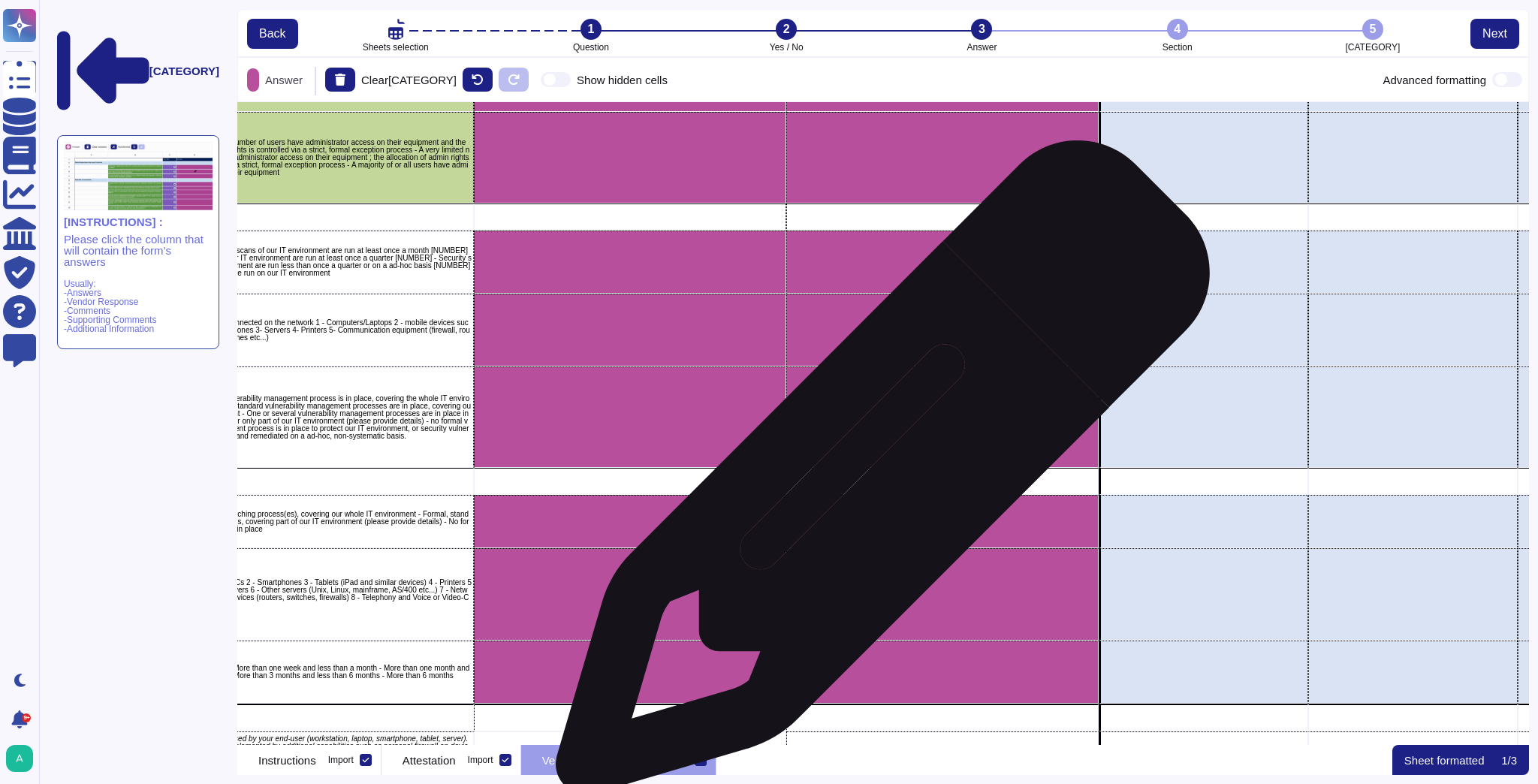 scroll, scrollTop: 2824, scrollLeft: 578, axis: both 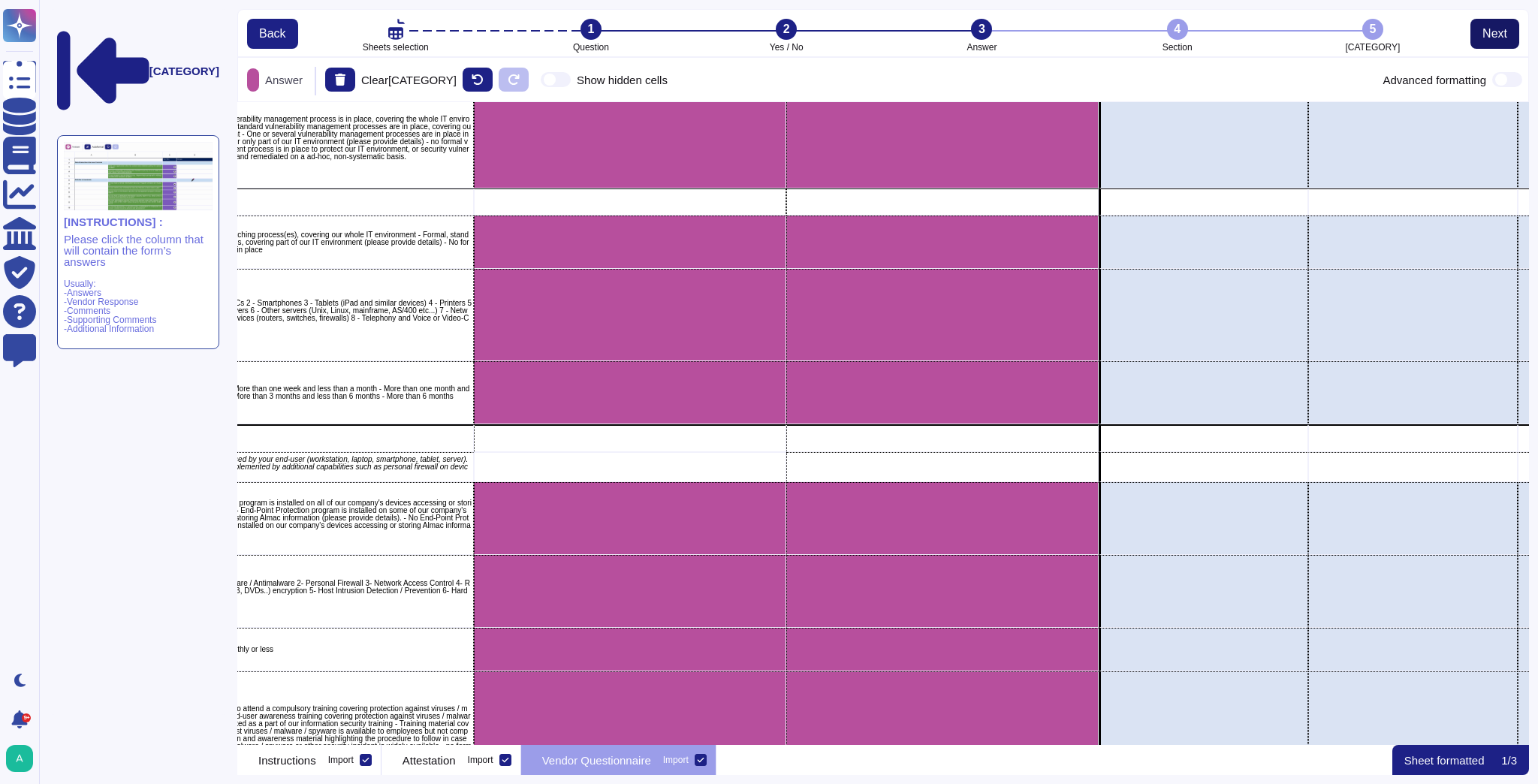 click on "Next" at bounding box center [1494, 34] 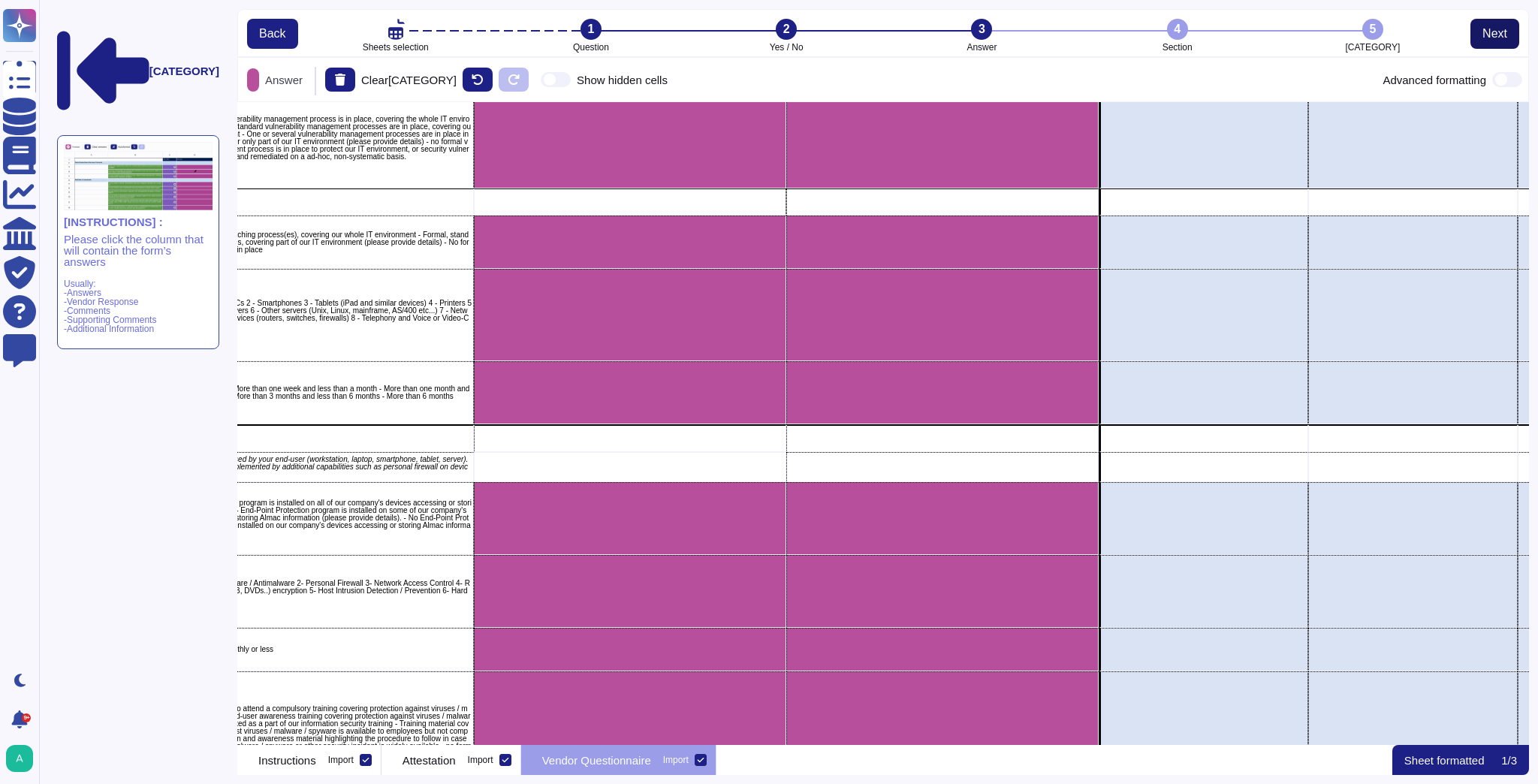 scroll, scrollTop: 9, scrollLeft: 9, axis: both 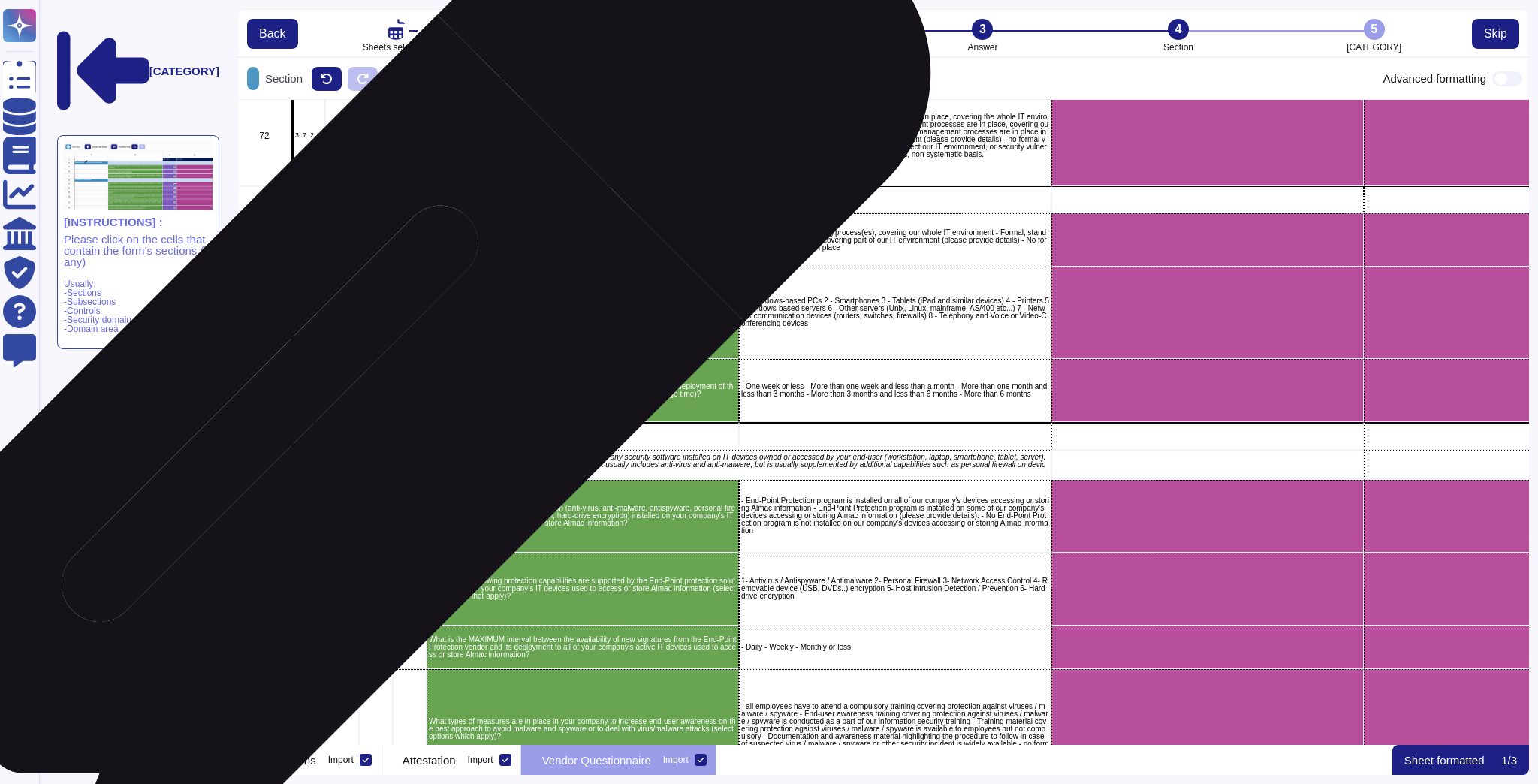 click at bounding box center [308, 436] 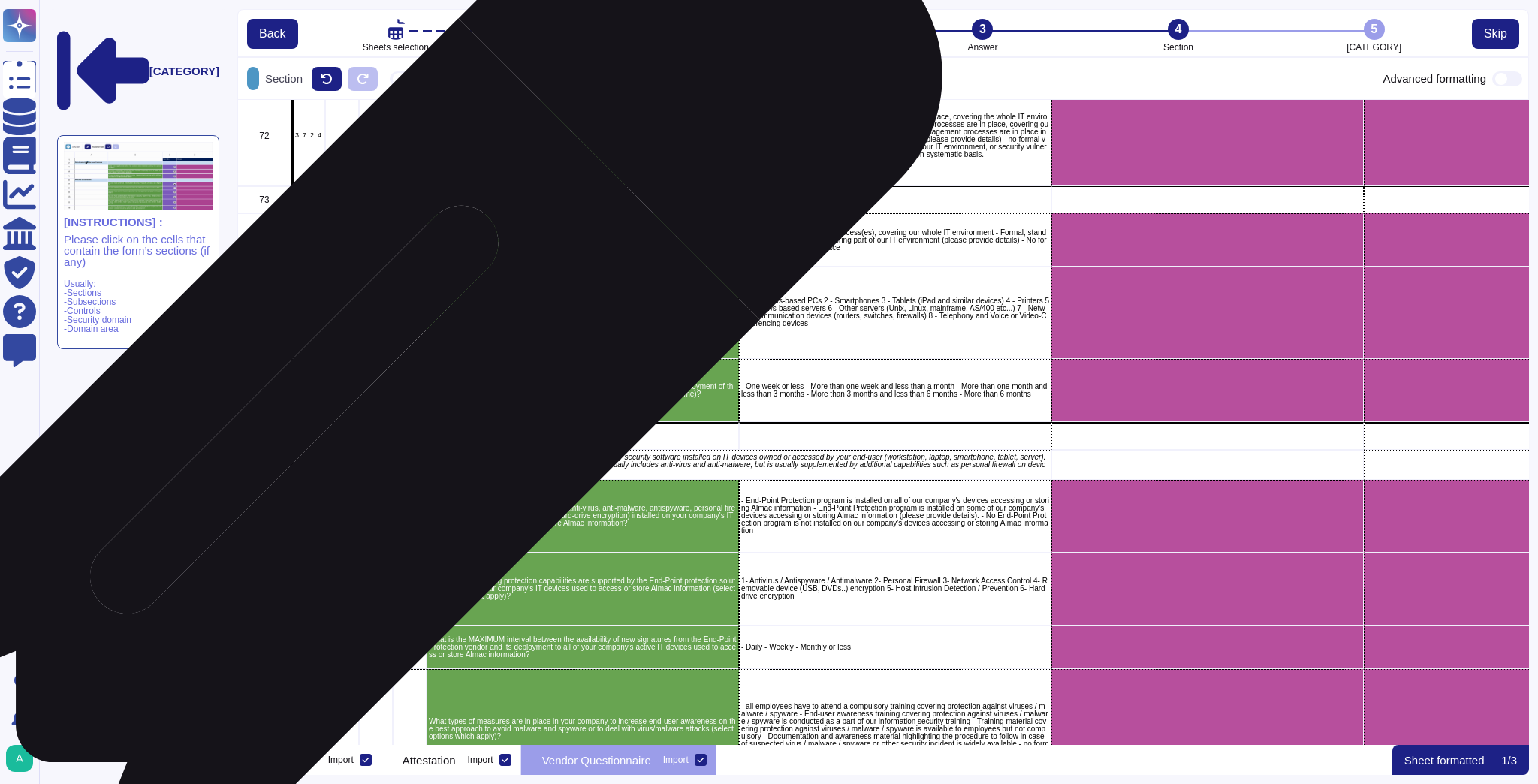 click on "End-point Security" at bounding box center (342, 436) 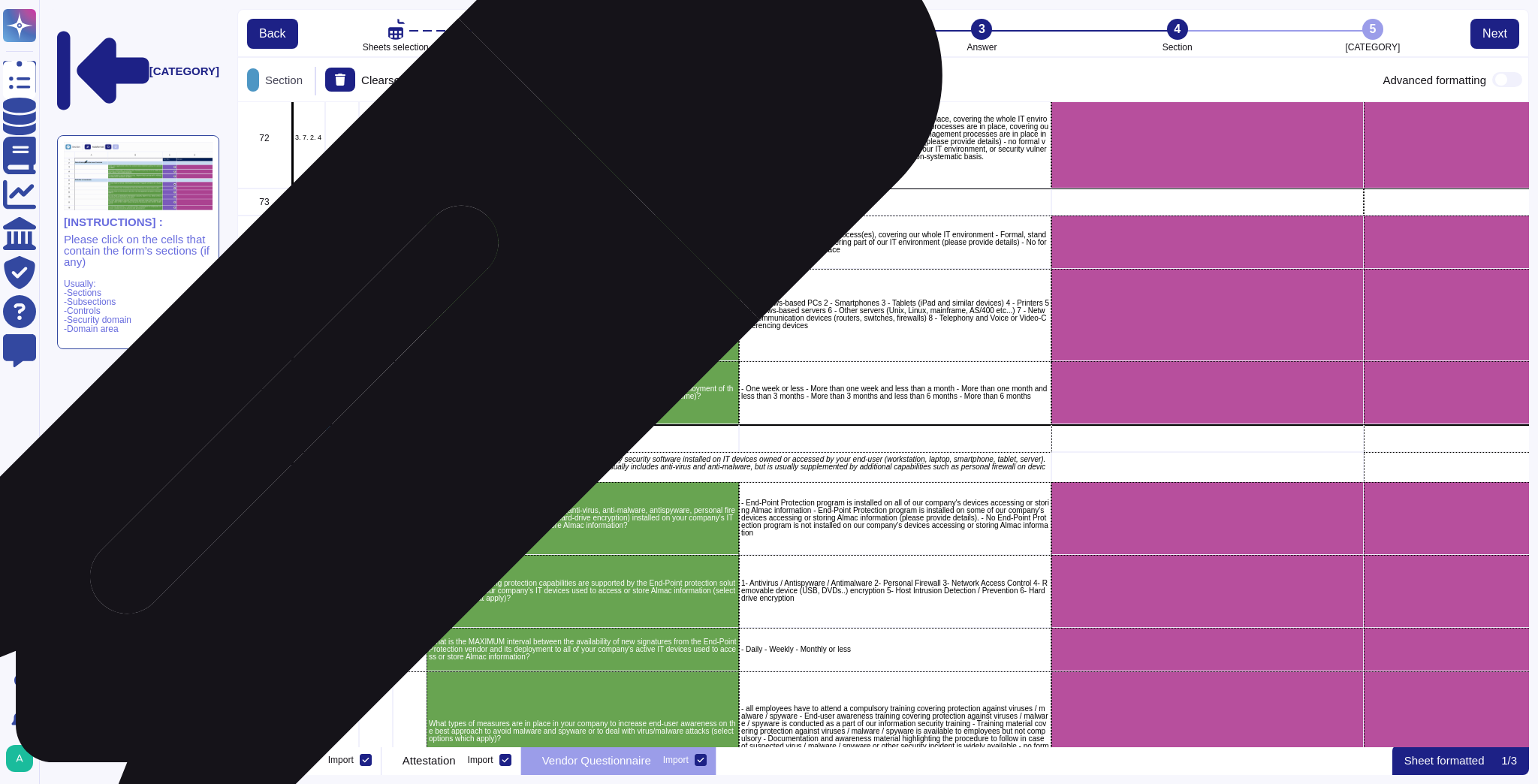 scroll, scrollTop: 634, scrollLeft: 1283, axis: both 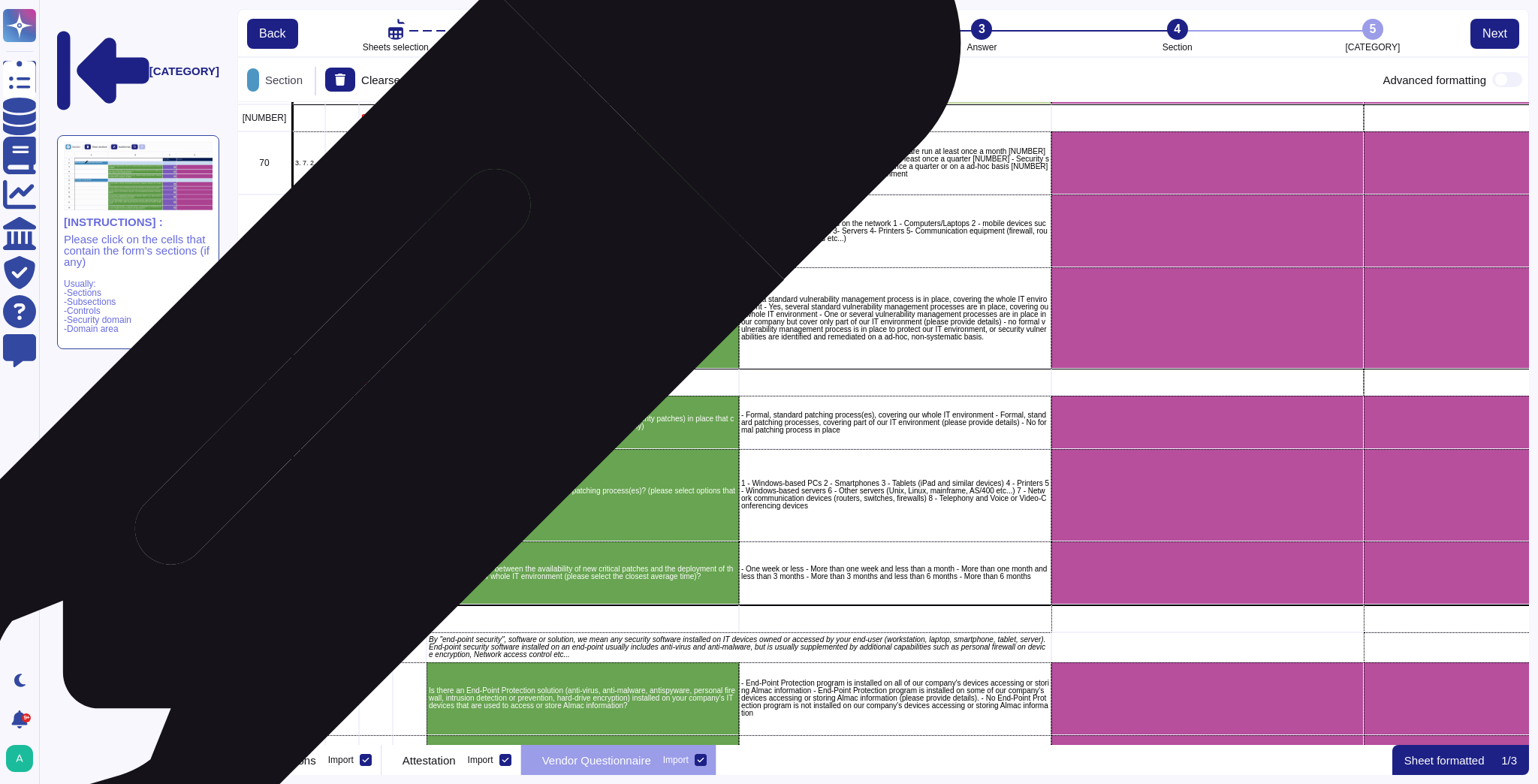 click on "[TOPIC]" at bounding box center [375, 382] 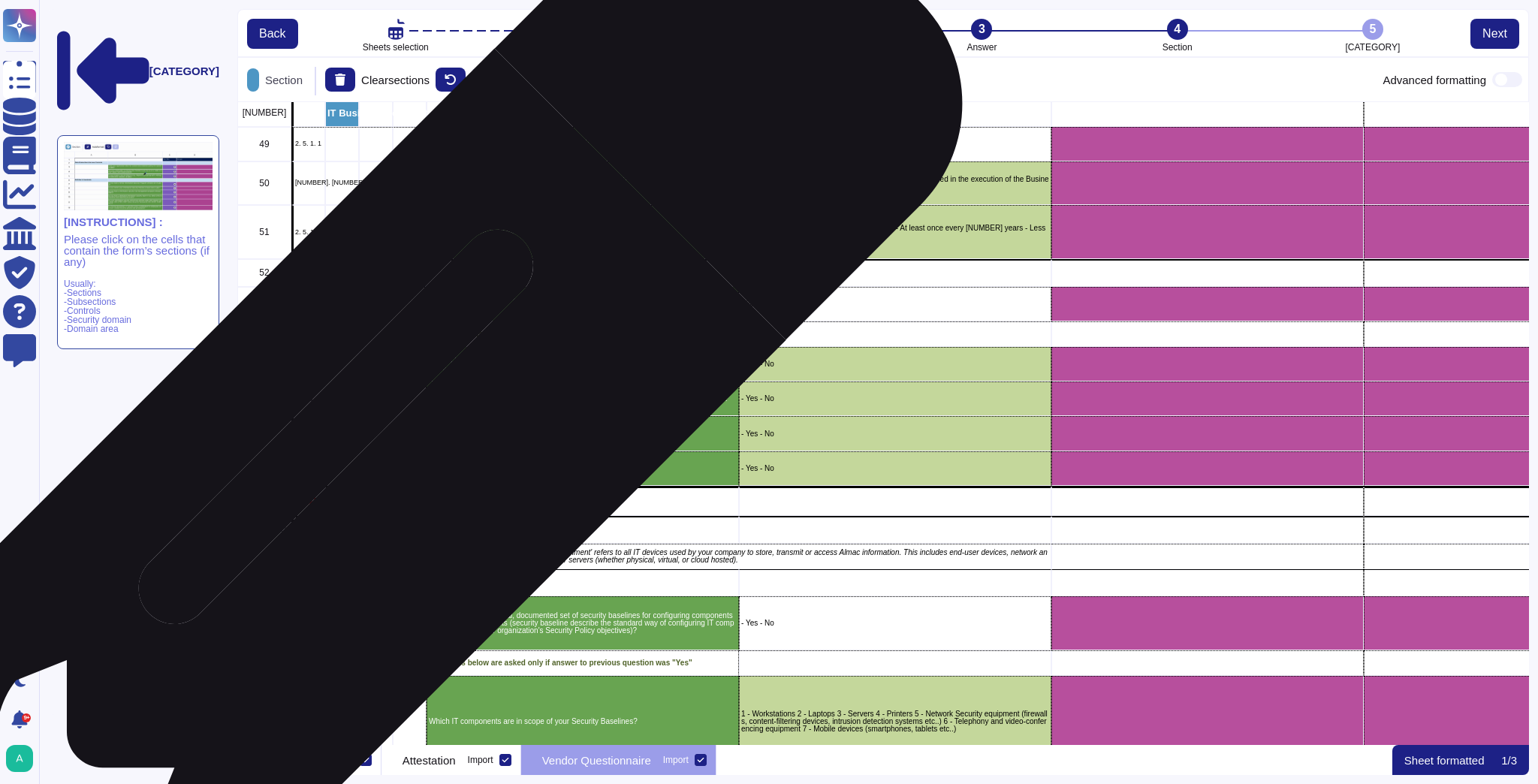 scroll, scrollTop: 1682, scrollLeft: 0, axis: vertical 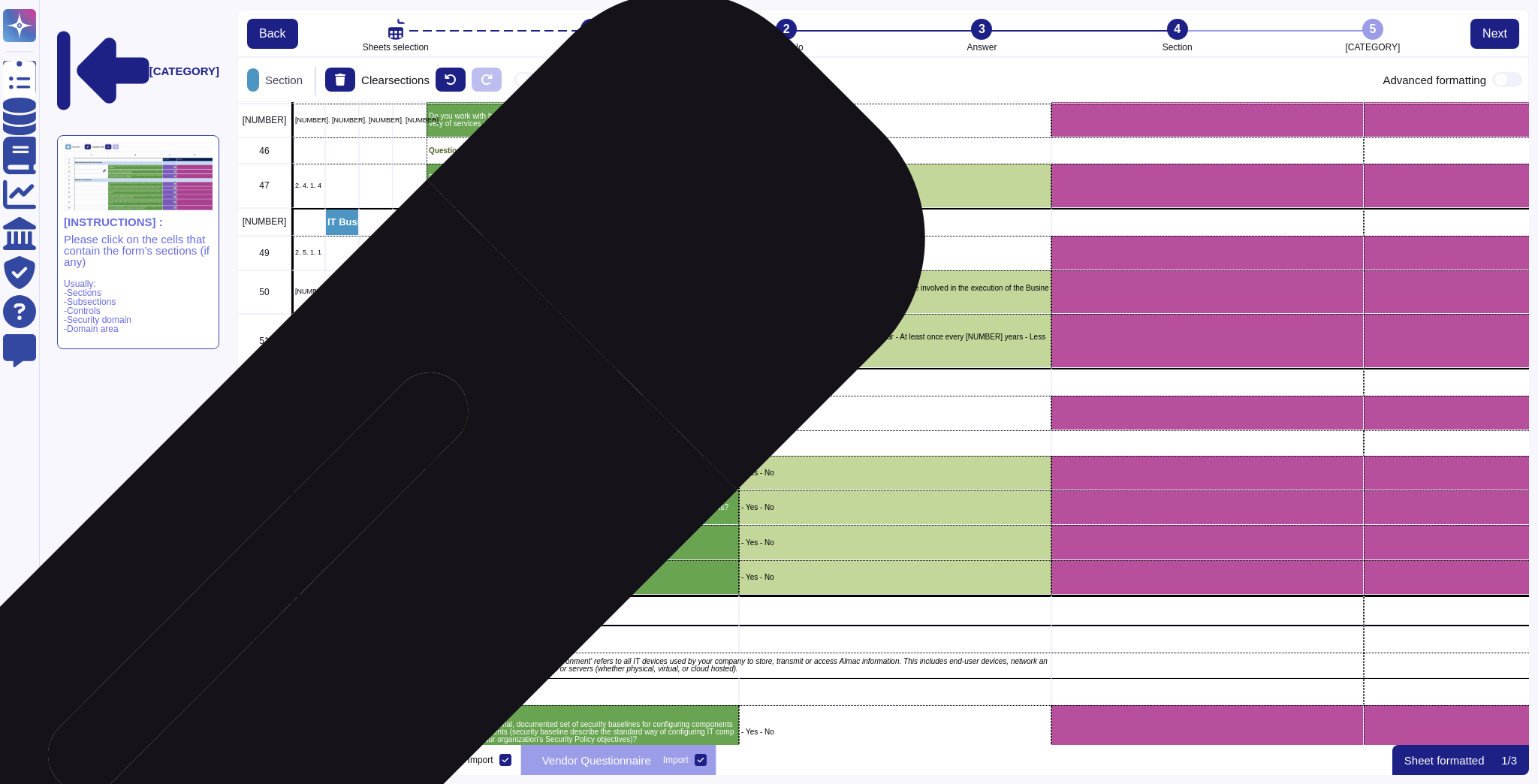 click on "[CATEGORY]" at bounding box center [309, 611] 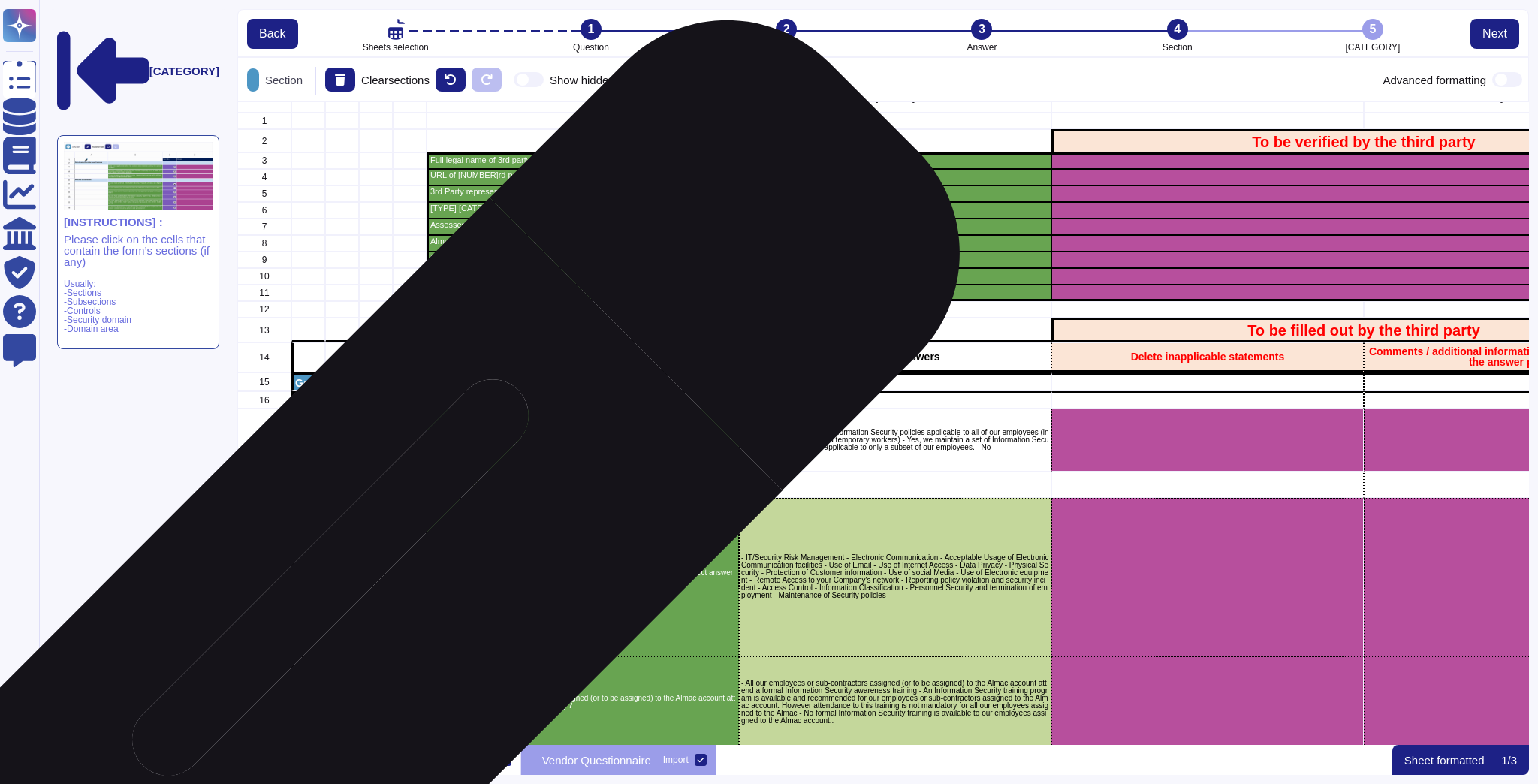 scroll, scrollTop: 0, scrollLeft: 0, axis: both 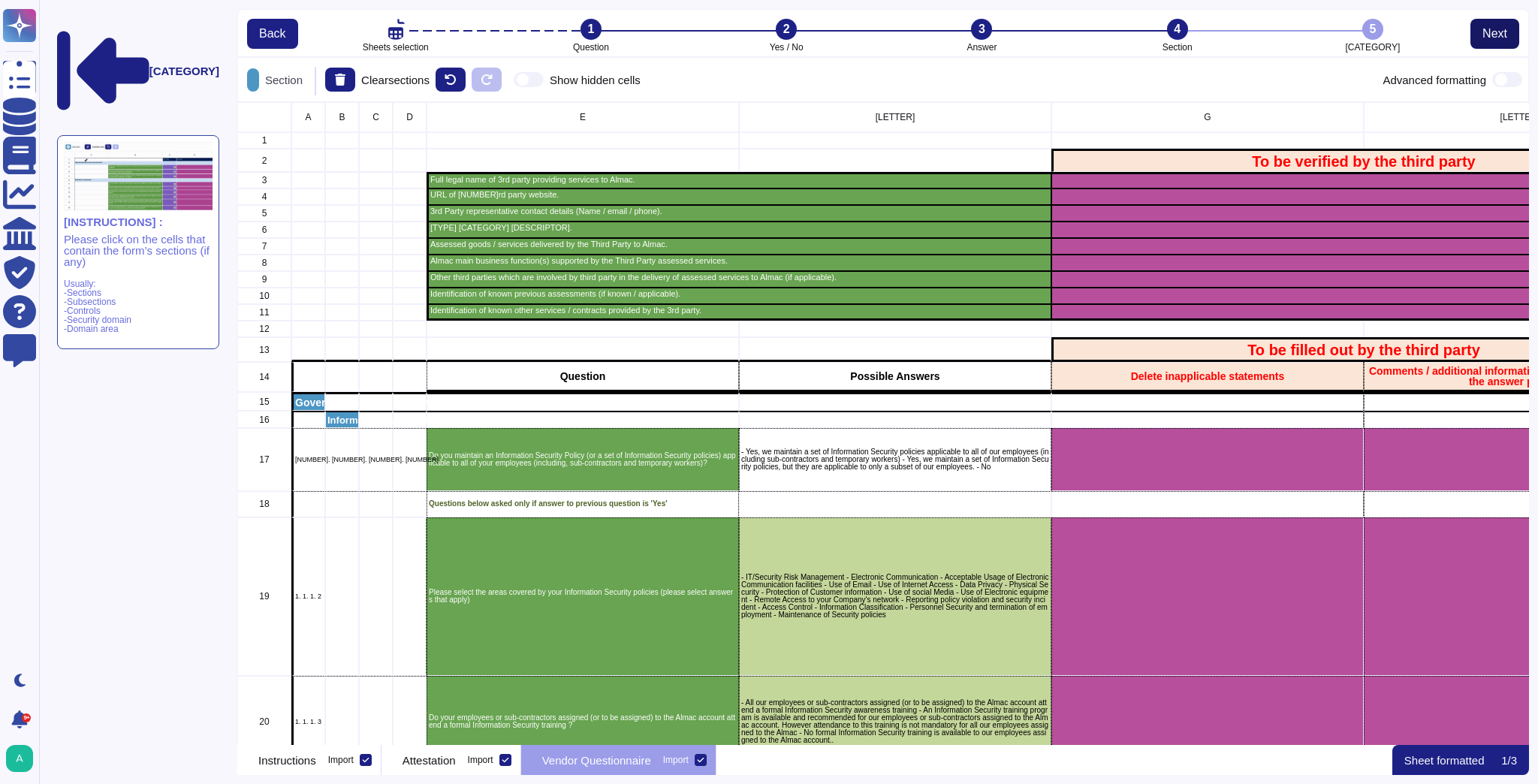 click on "Next" at bounding box center [1494, 34] 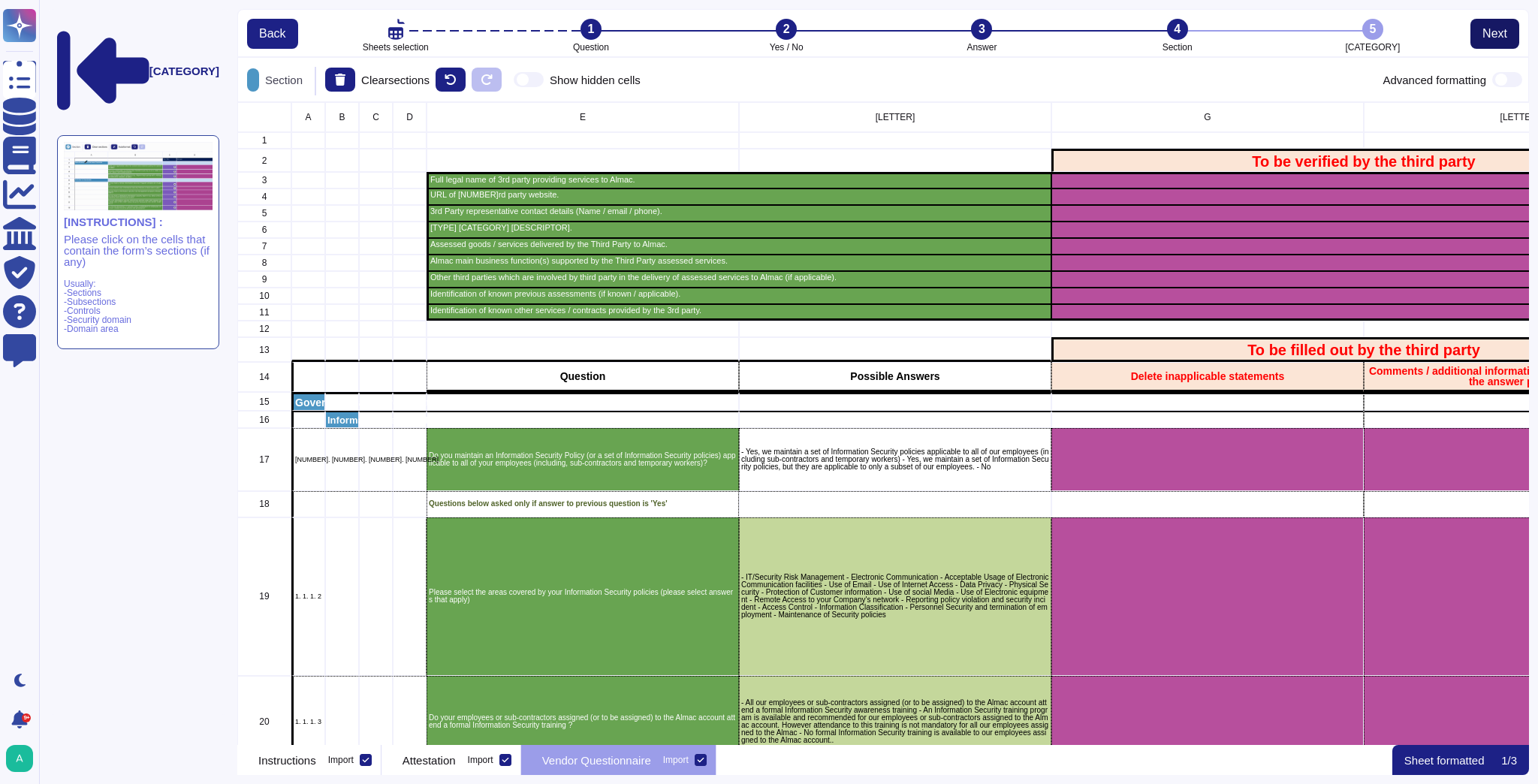 scroll, scrollTop: 9, scrollLeft: 9, axis: both 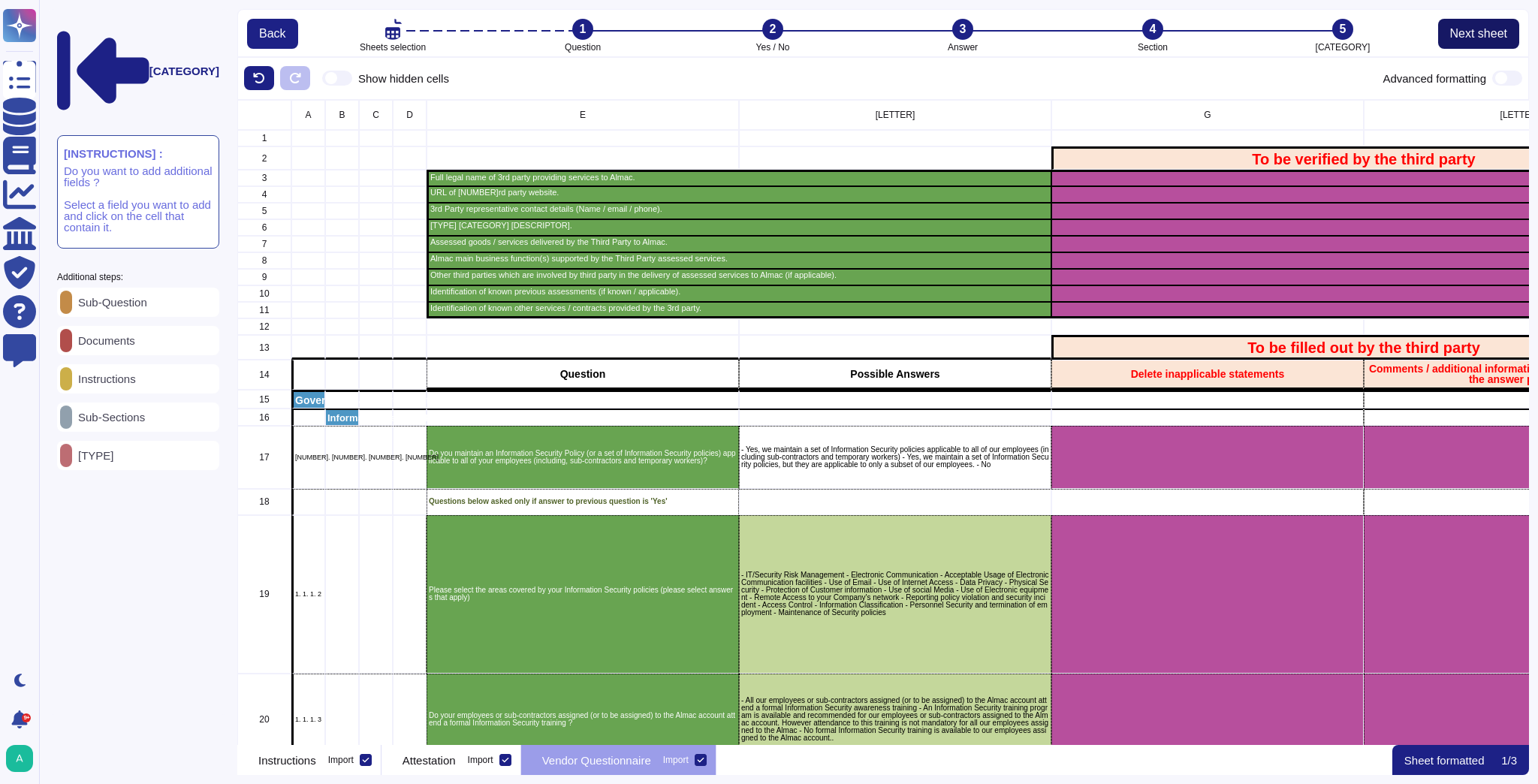 click on "Next sheet" at bounding box center [1479, 34] 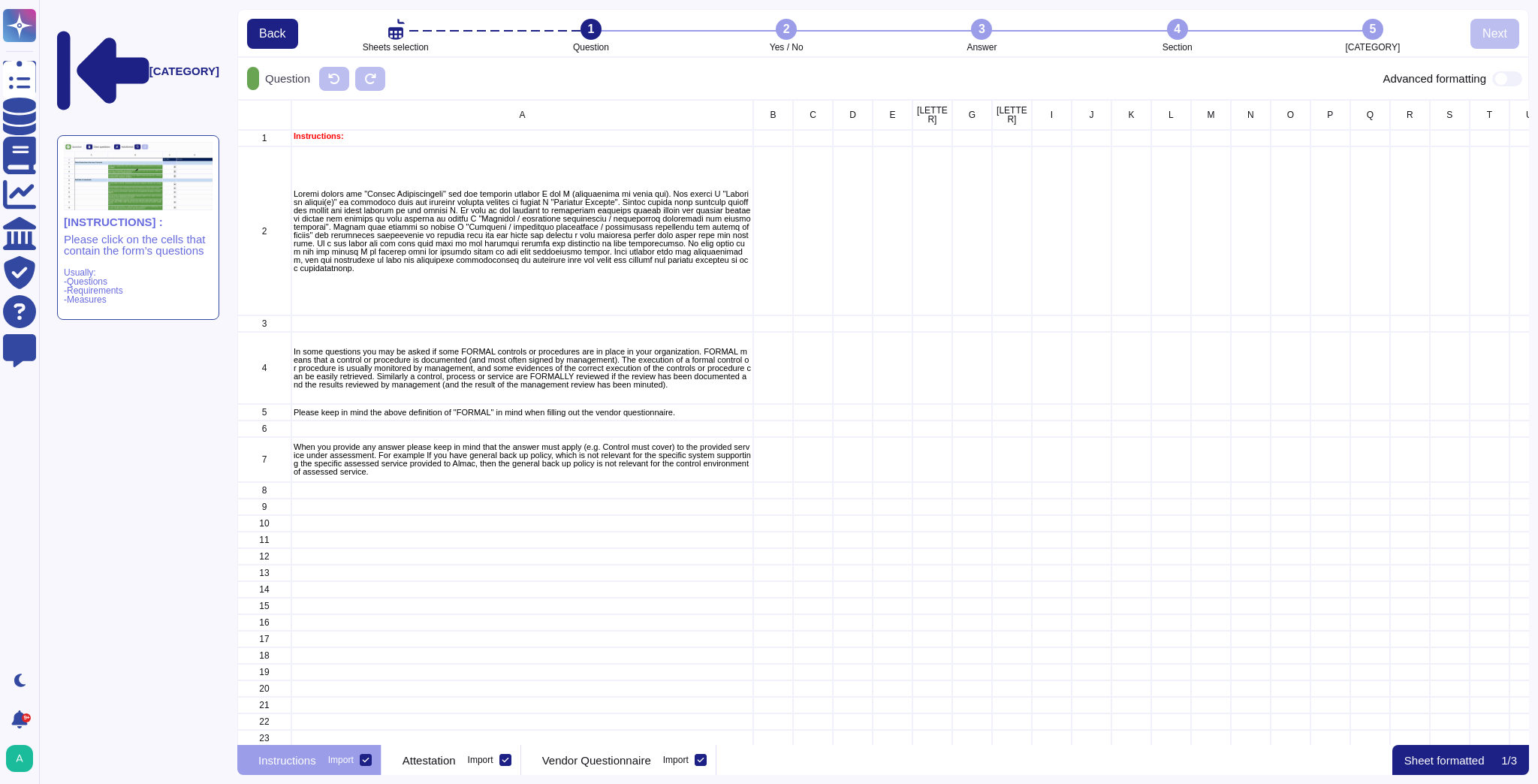 click 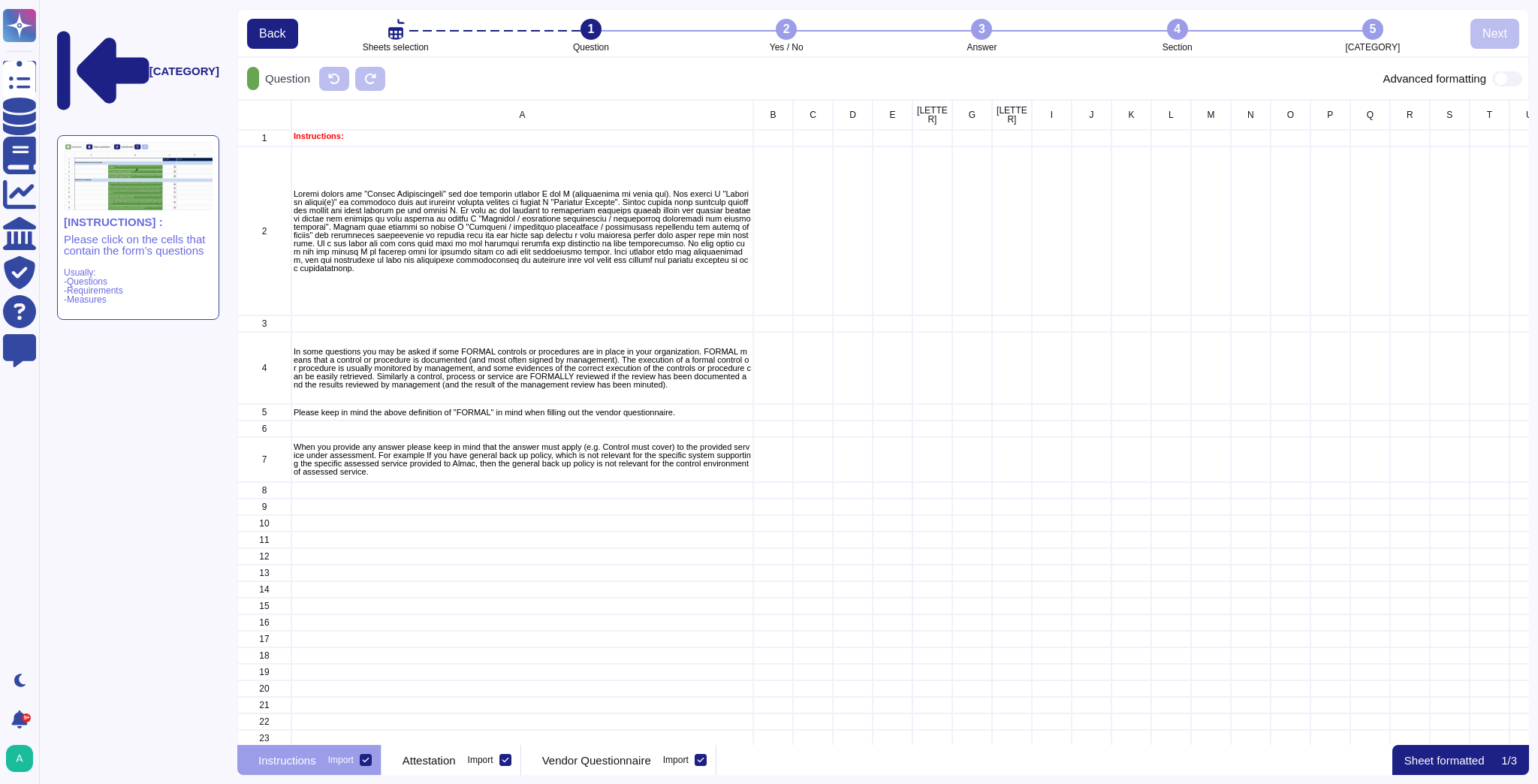click on "Import" at bounding box center (0, 0) 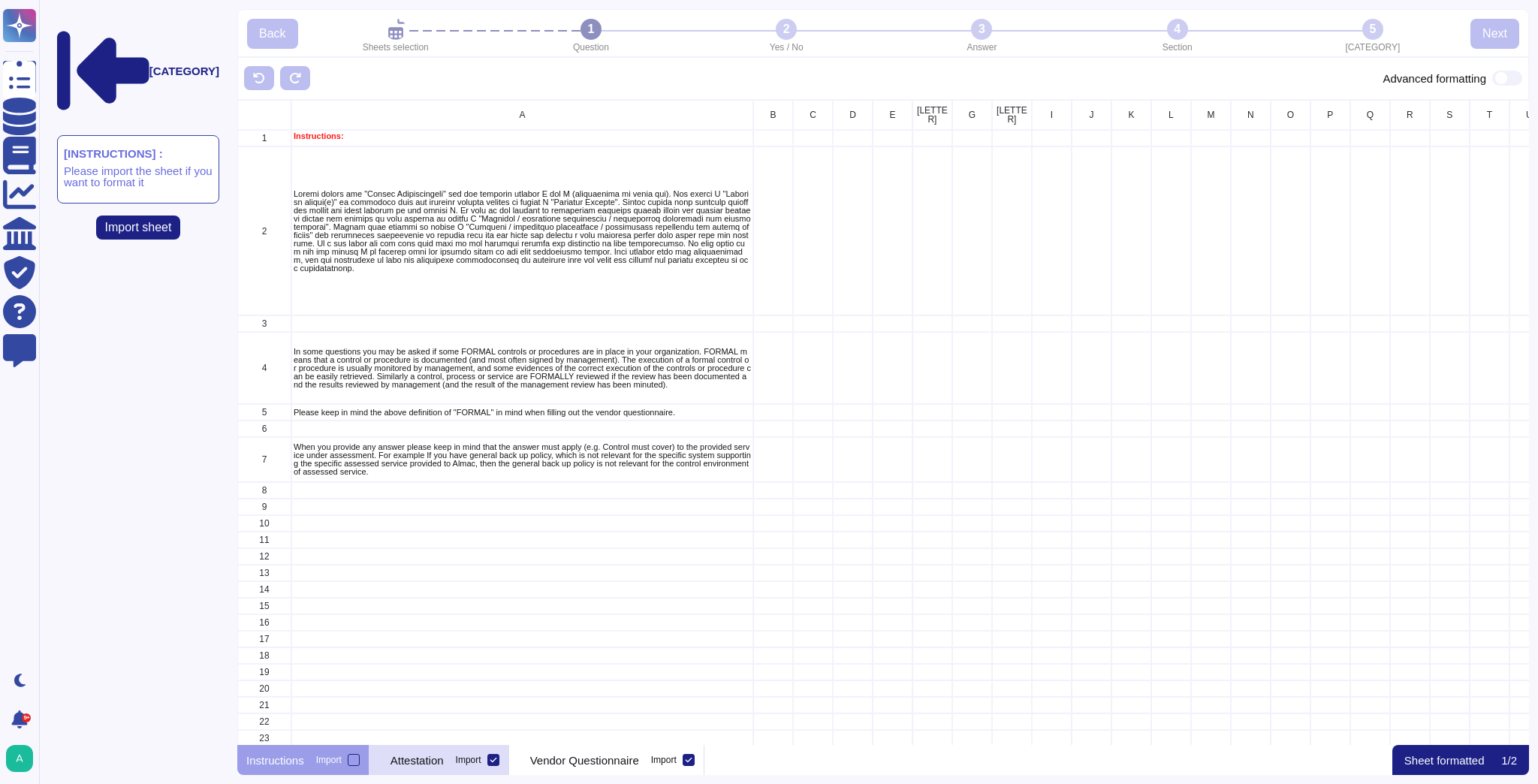 click 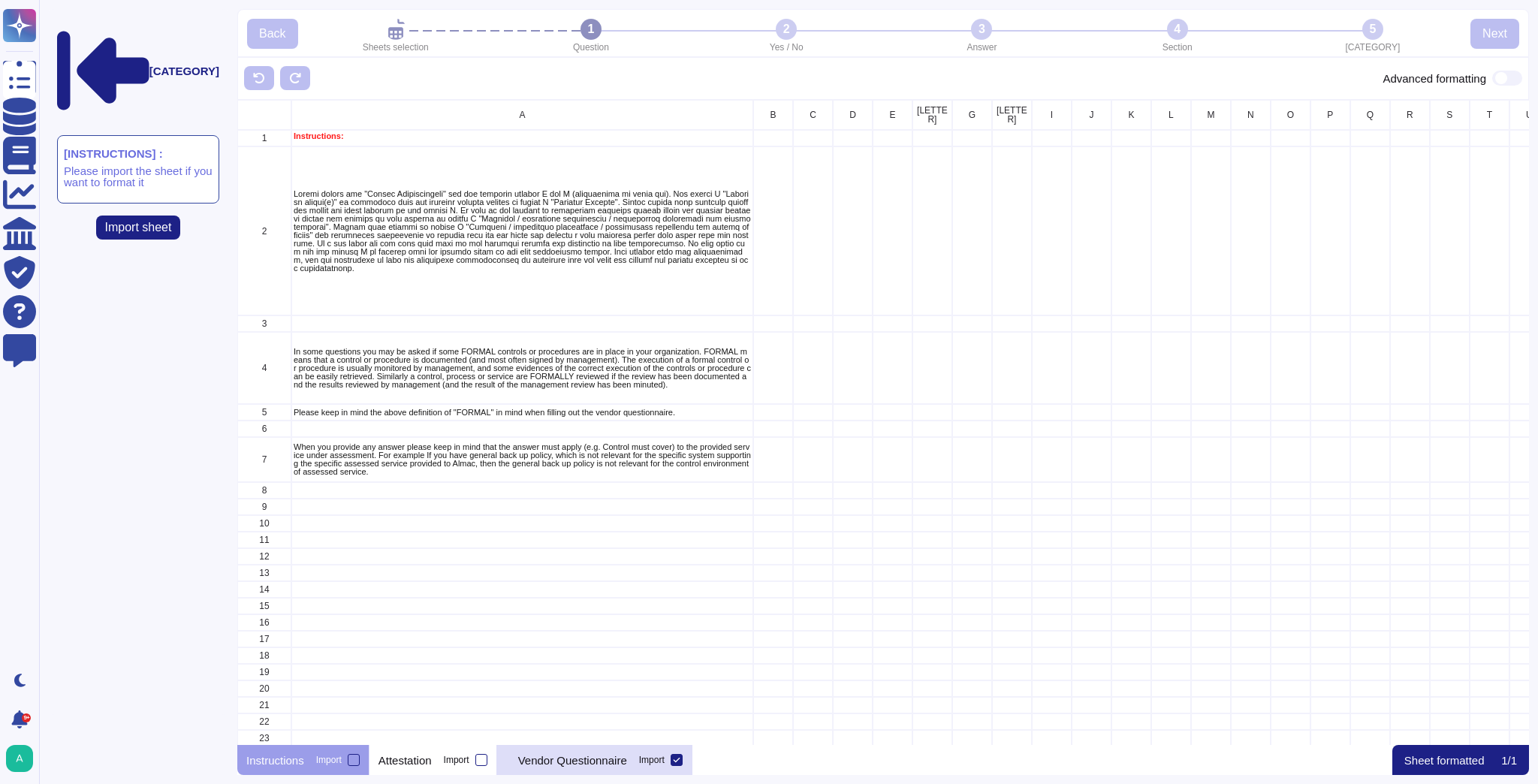 click on "Vendor Questionnaire" at bounding box center (572, 760) 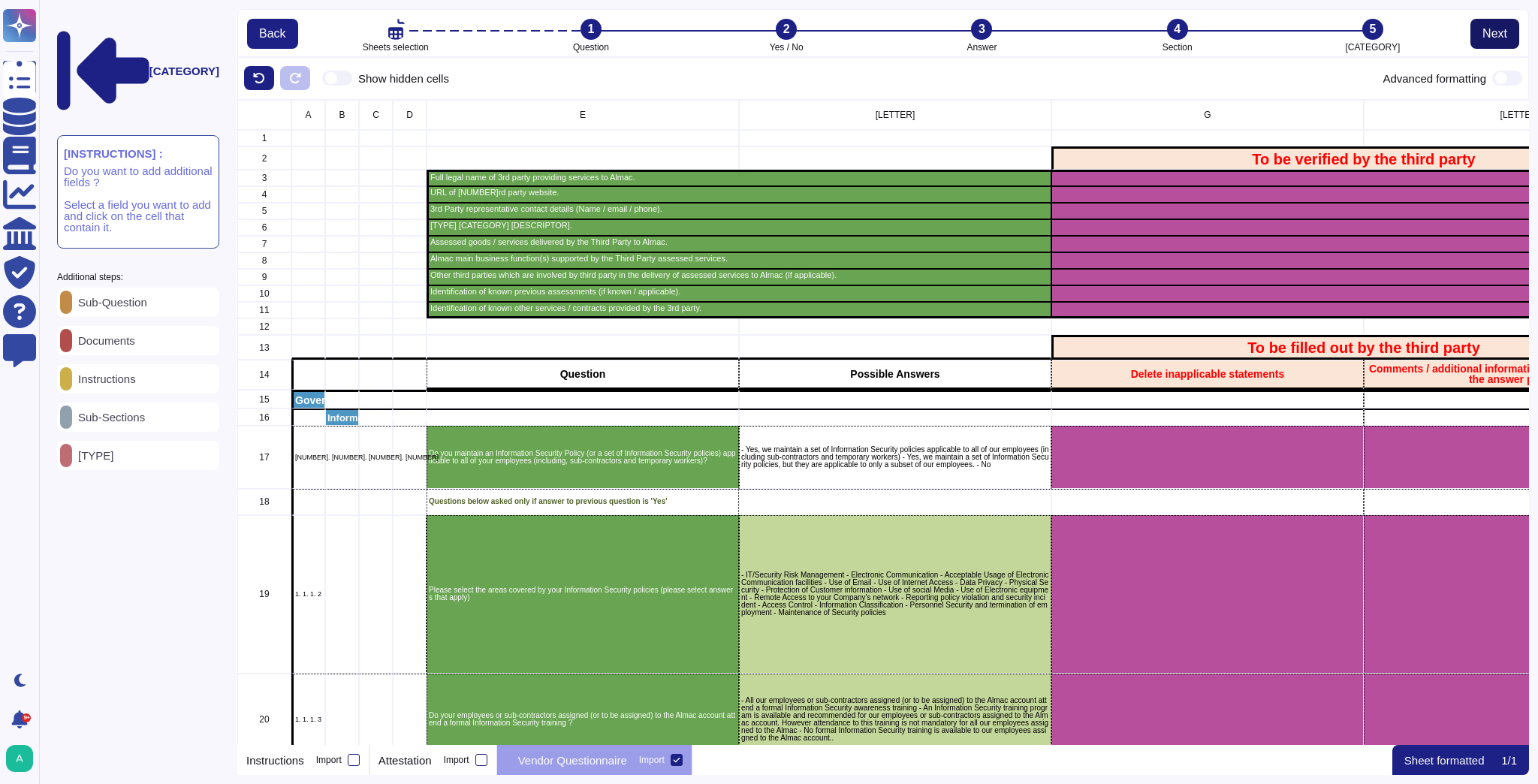 click on "Next" at bounding box center (1494, 34) 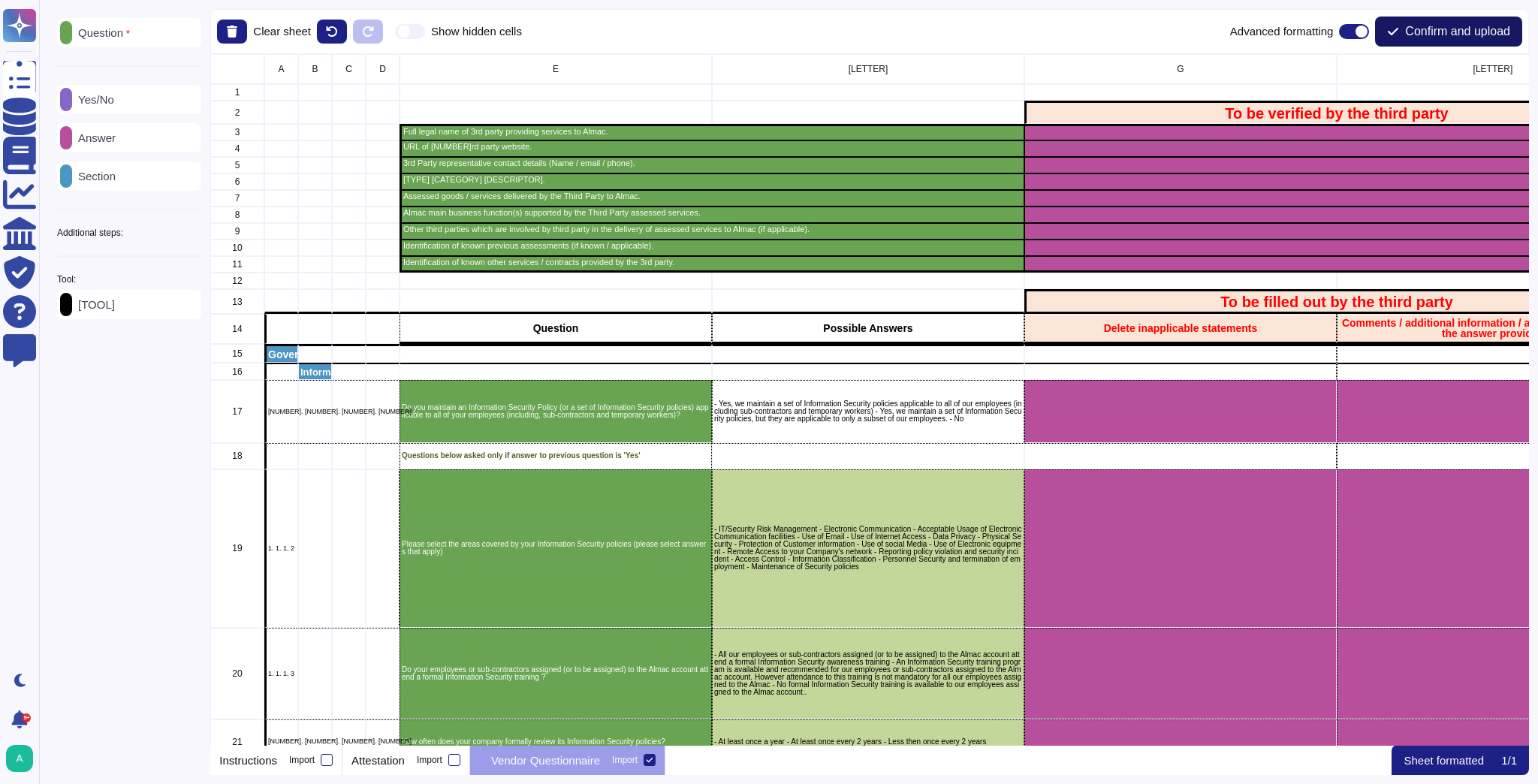 scroll, scrollTop: 10, scrollLeft: 9, axis: both 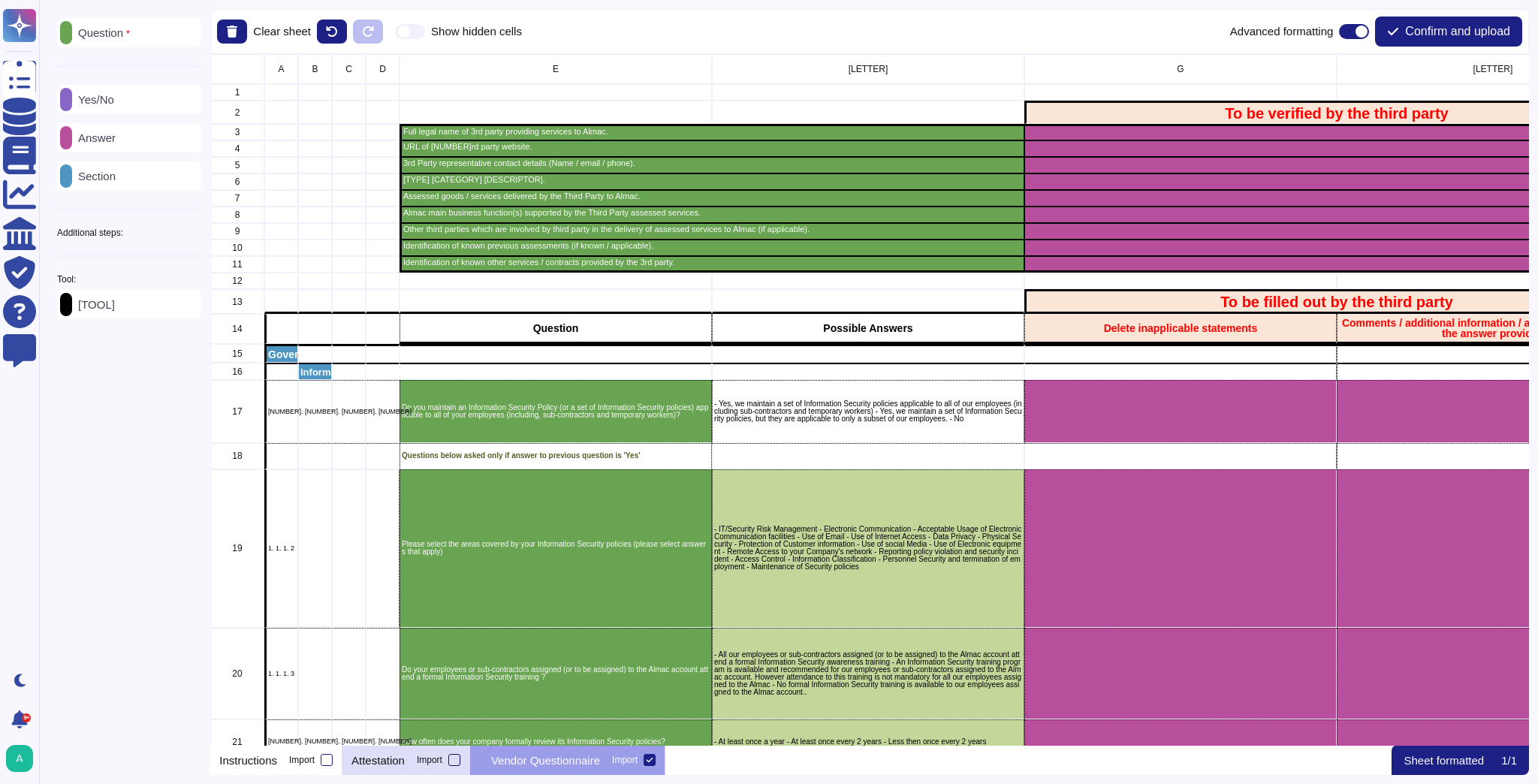 click at bounding box center (454, 760) 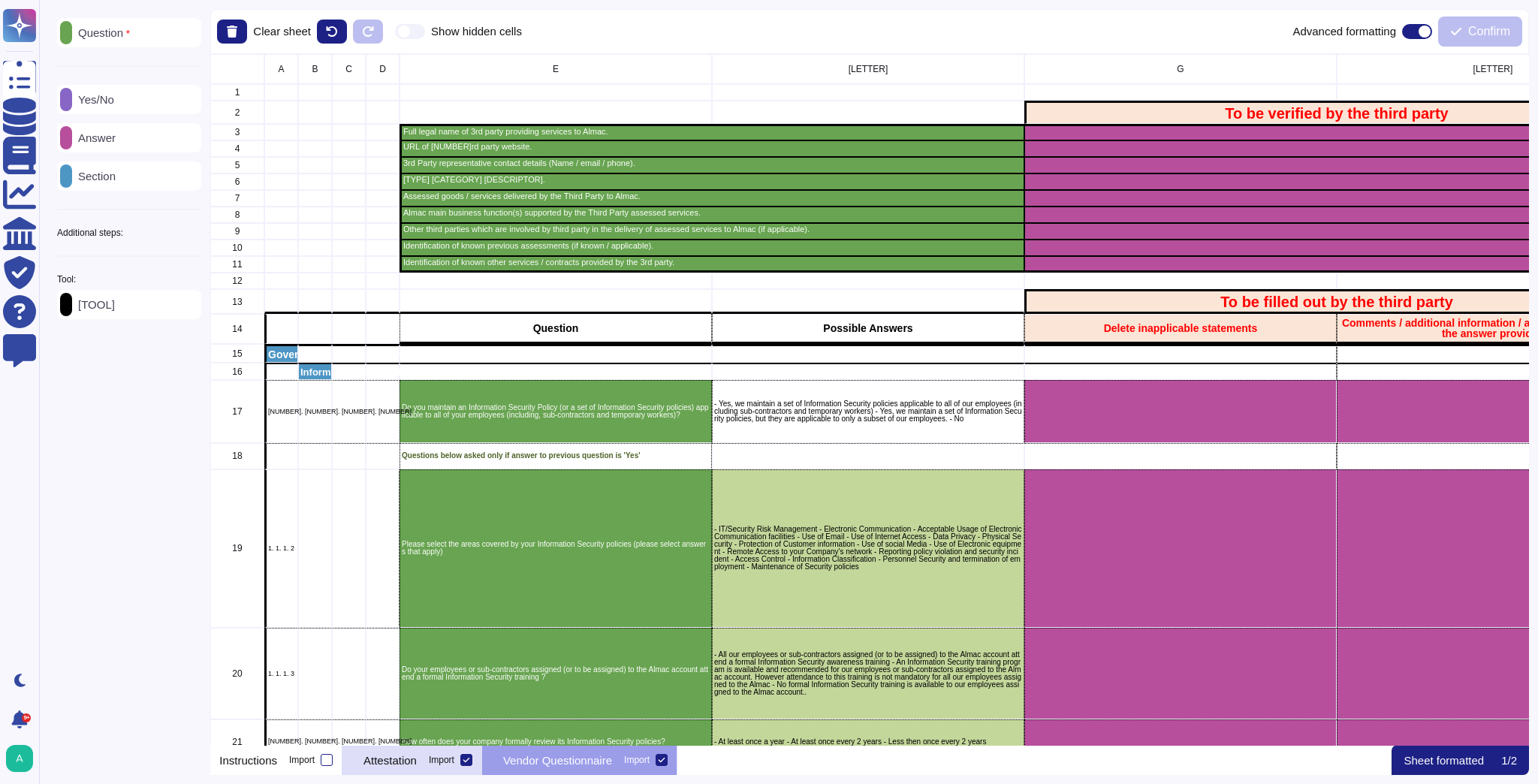 click 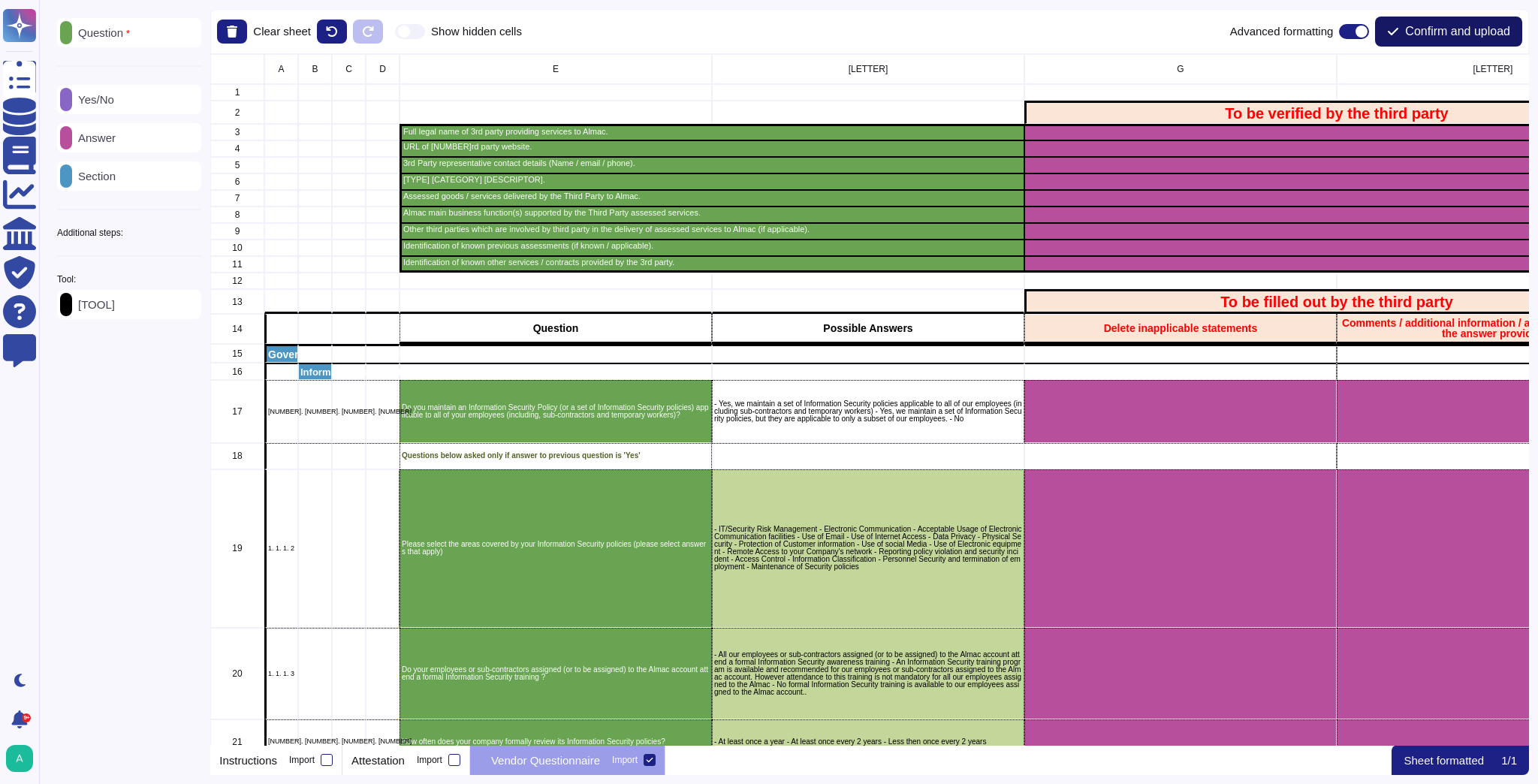 click on "Confirm and upload" at bounding box center [1458, 32] 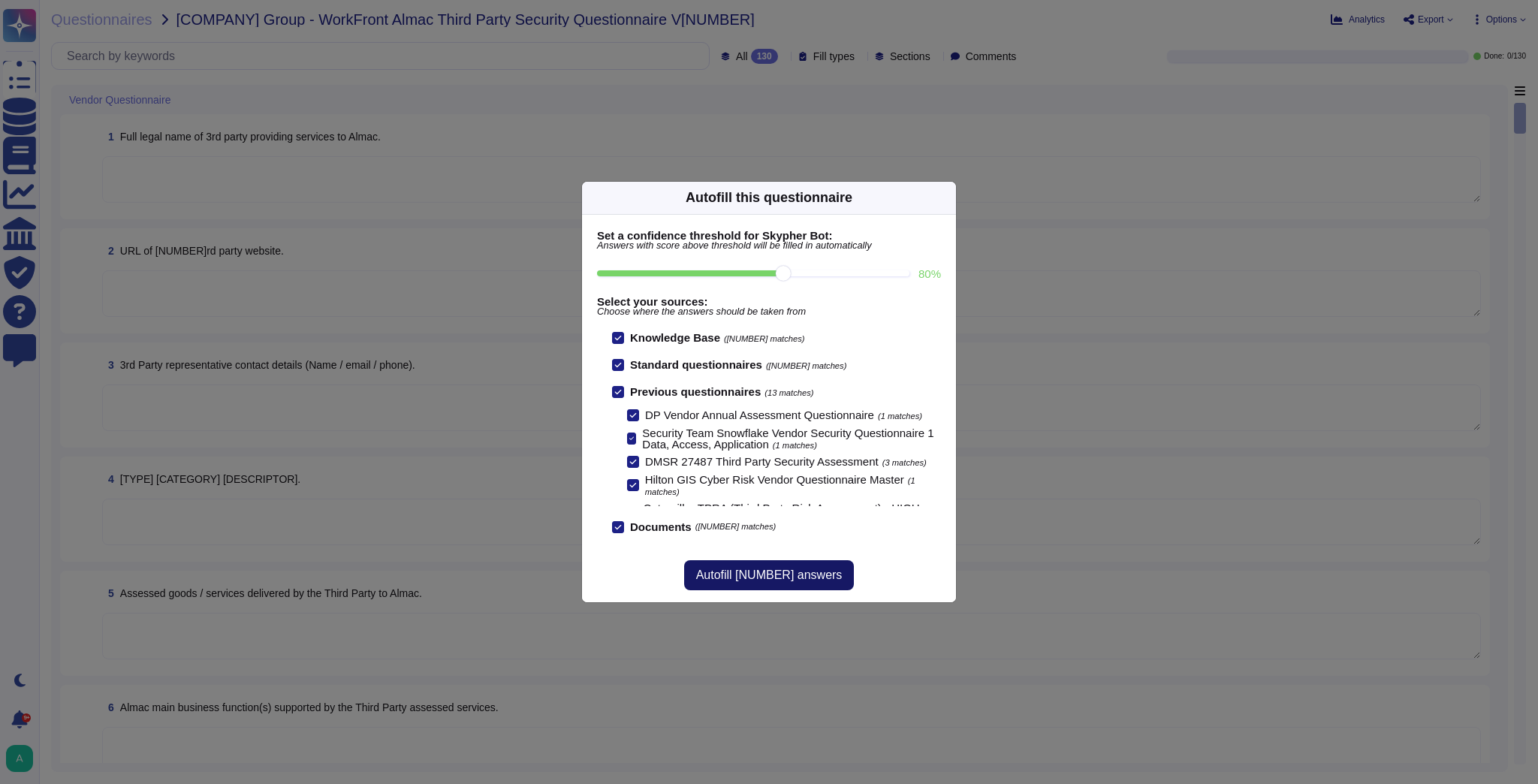 click on "Autofill [NUMBER] answers" at bounding box center (769, 575) 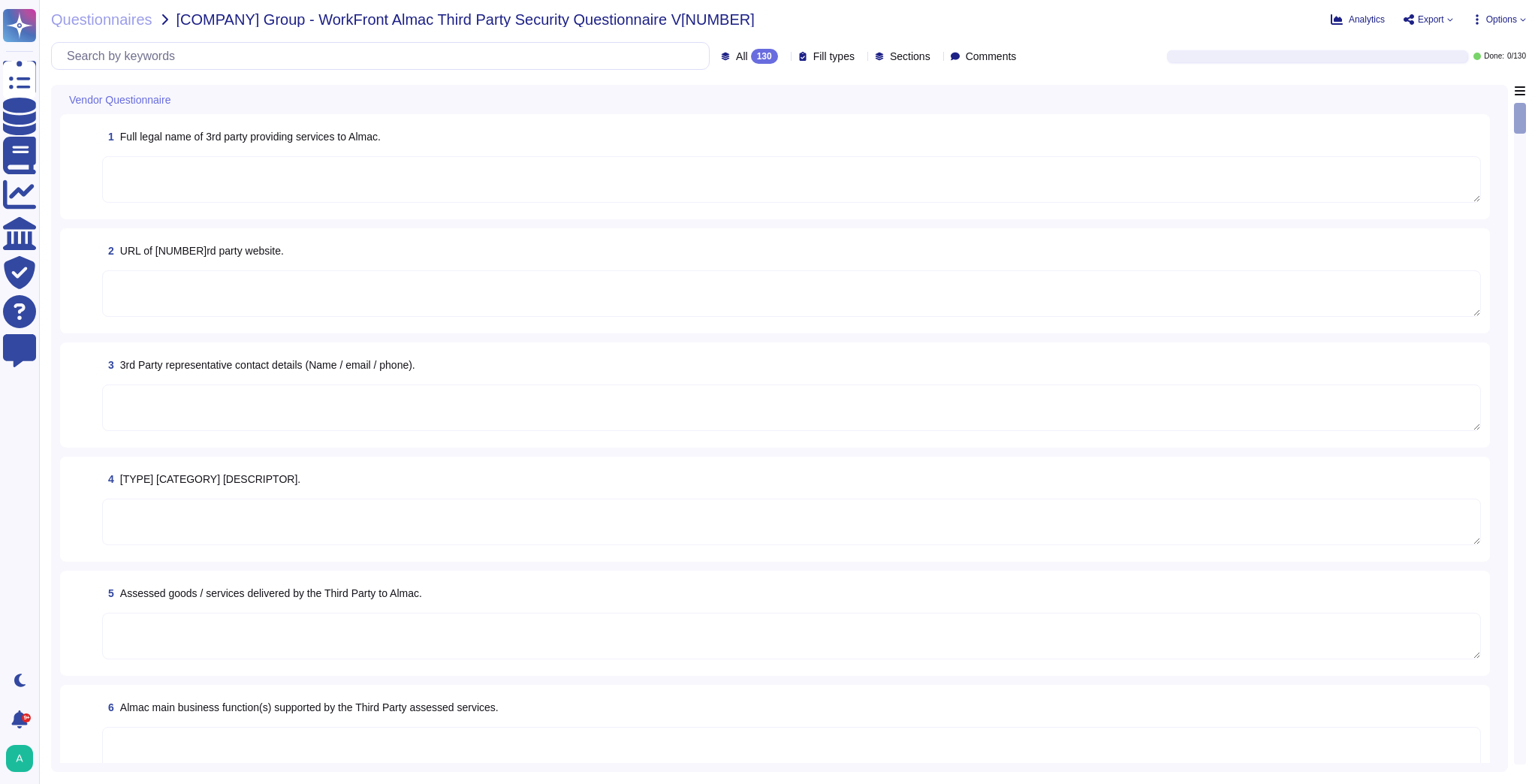 type on "Adobe Inc." 